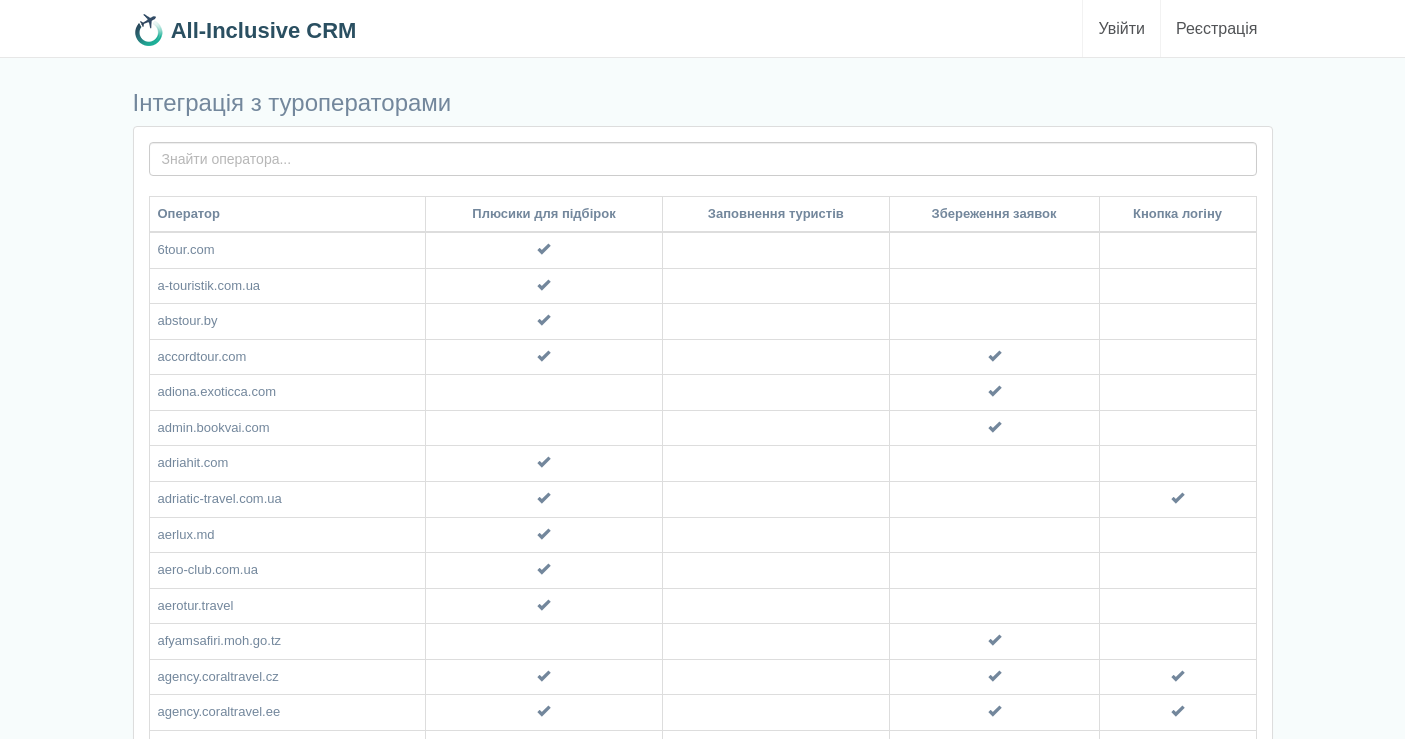 scroll, scrollTop: 0, scrollLeft: 0, axis: both 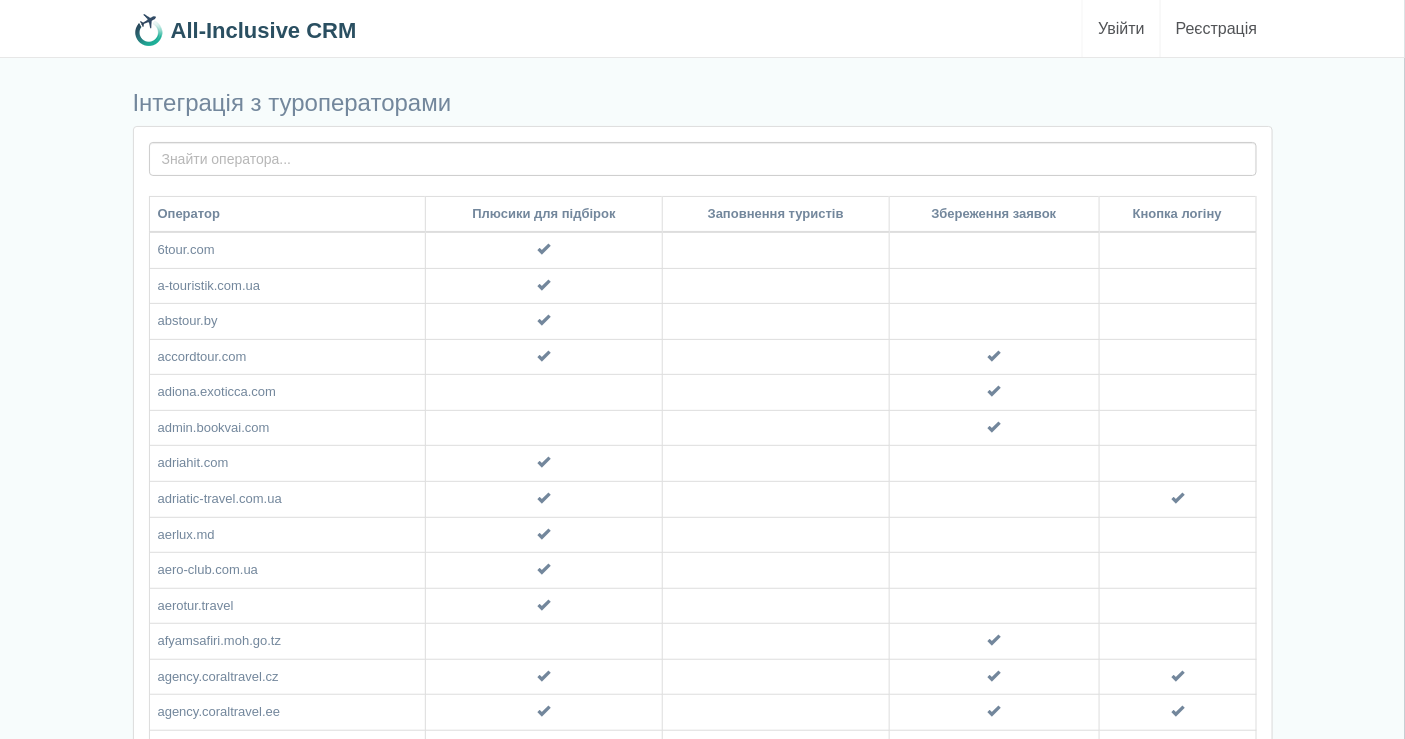 click on "Увійти" at bounding box center (1121, 28) 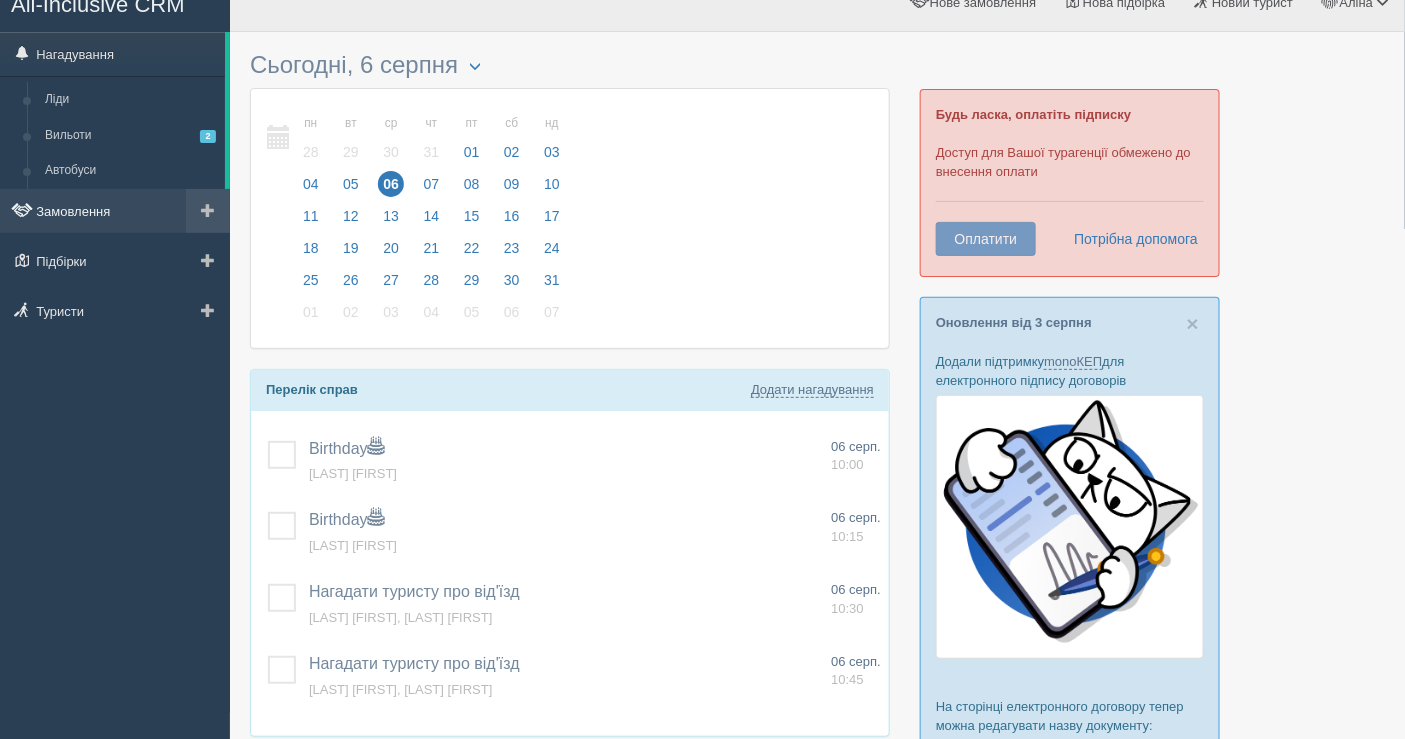 scroll, scrollTop: 0, scrollLeft: 0, axis: both 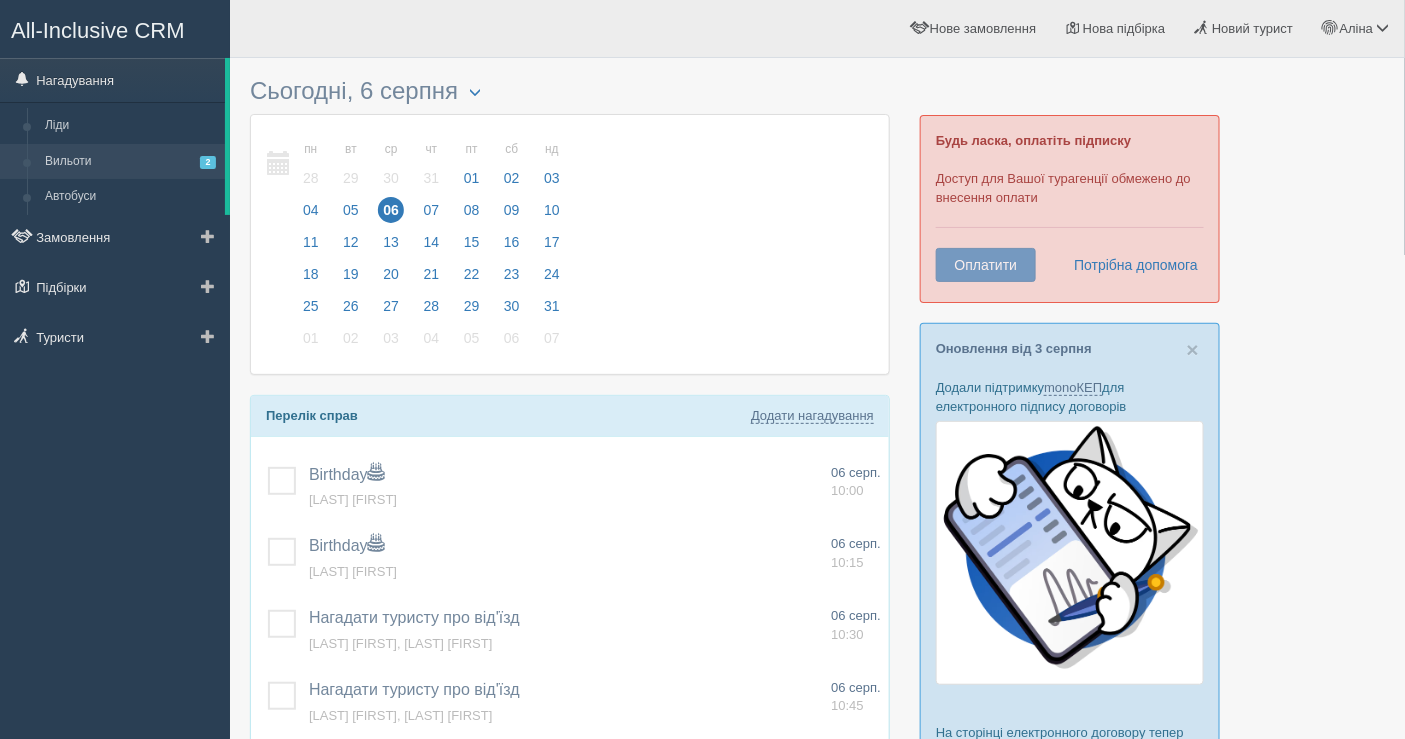 click on "Вильоти 2" at bounding box center (130, 162) 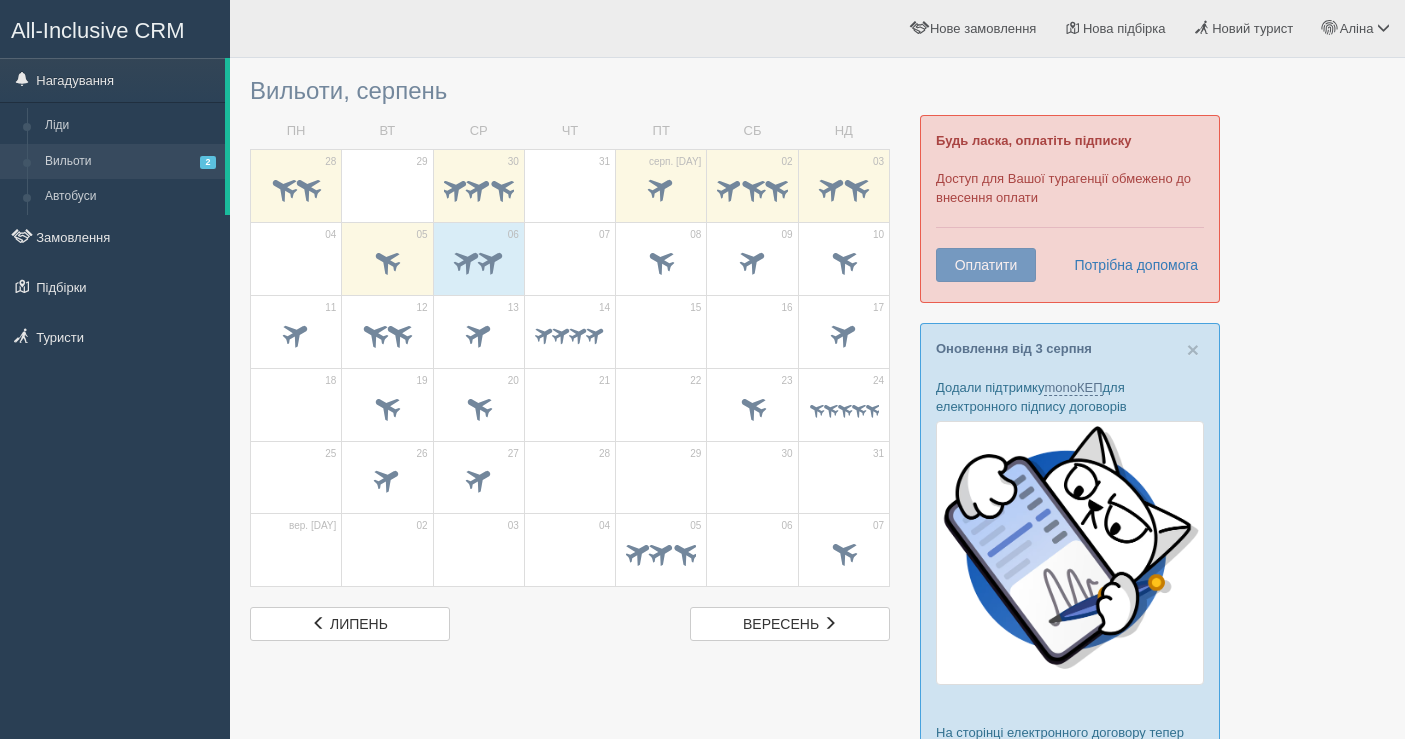 scroll, scrollTop: 0, scrollLeft: 0, axis: both 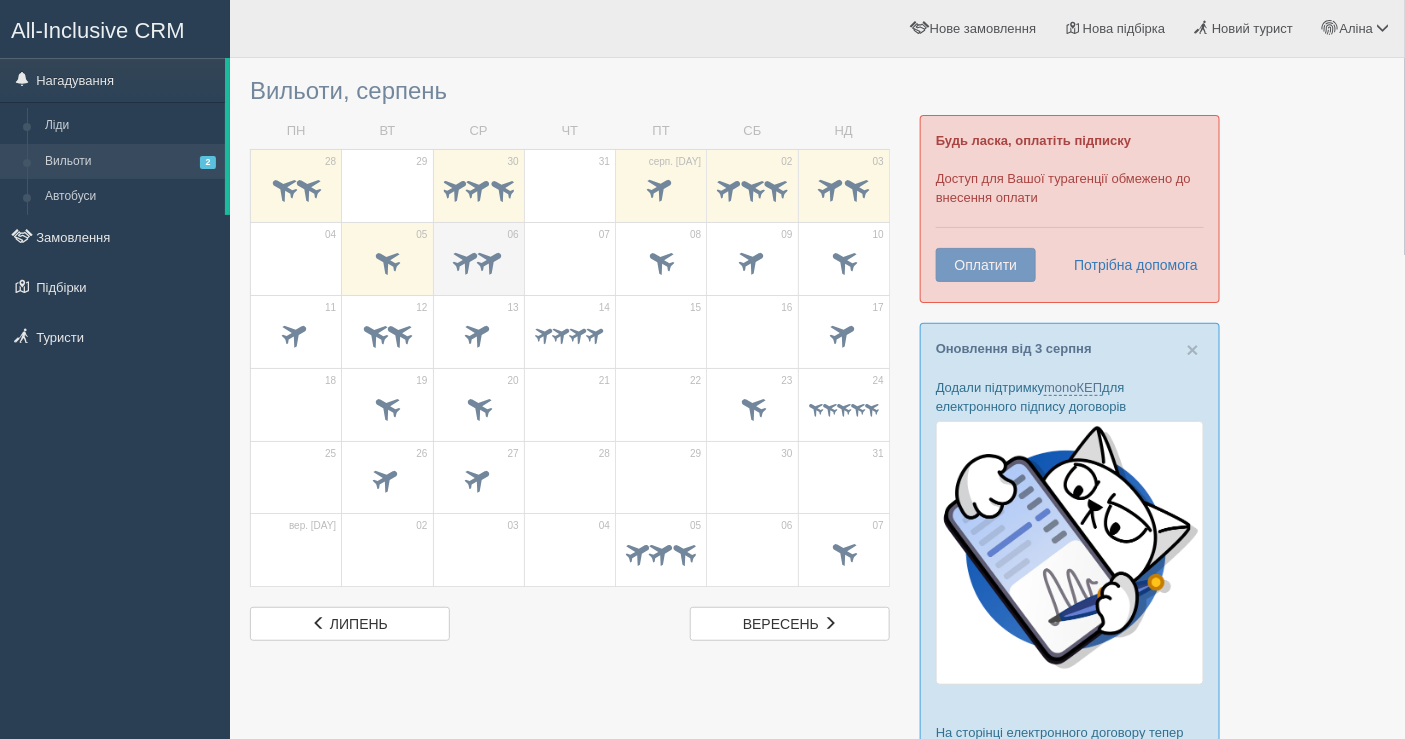 click on "06" at bounding box center [478, 258] 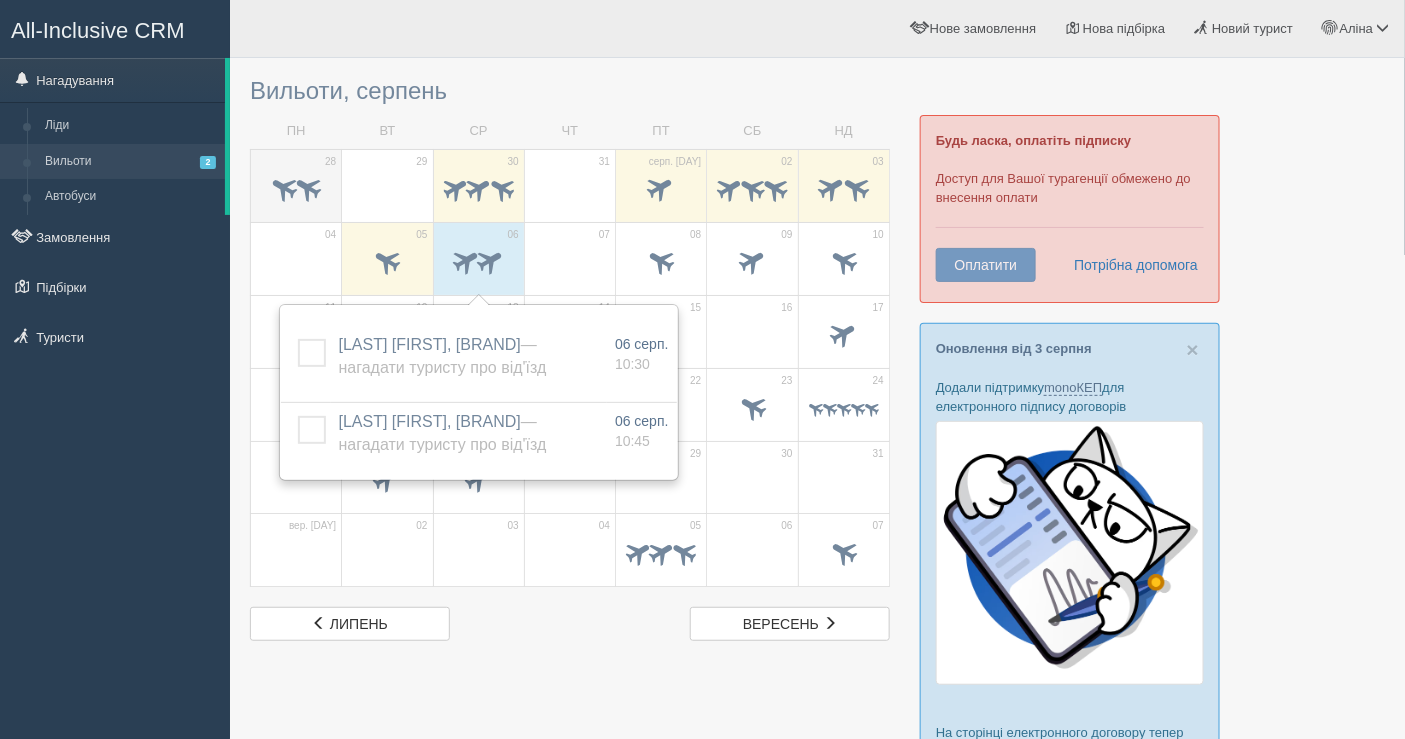 click at bounding box center (308, 187) 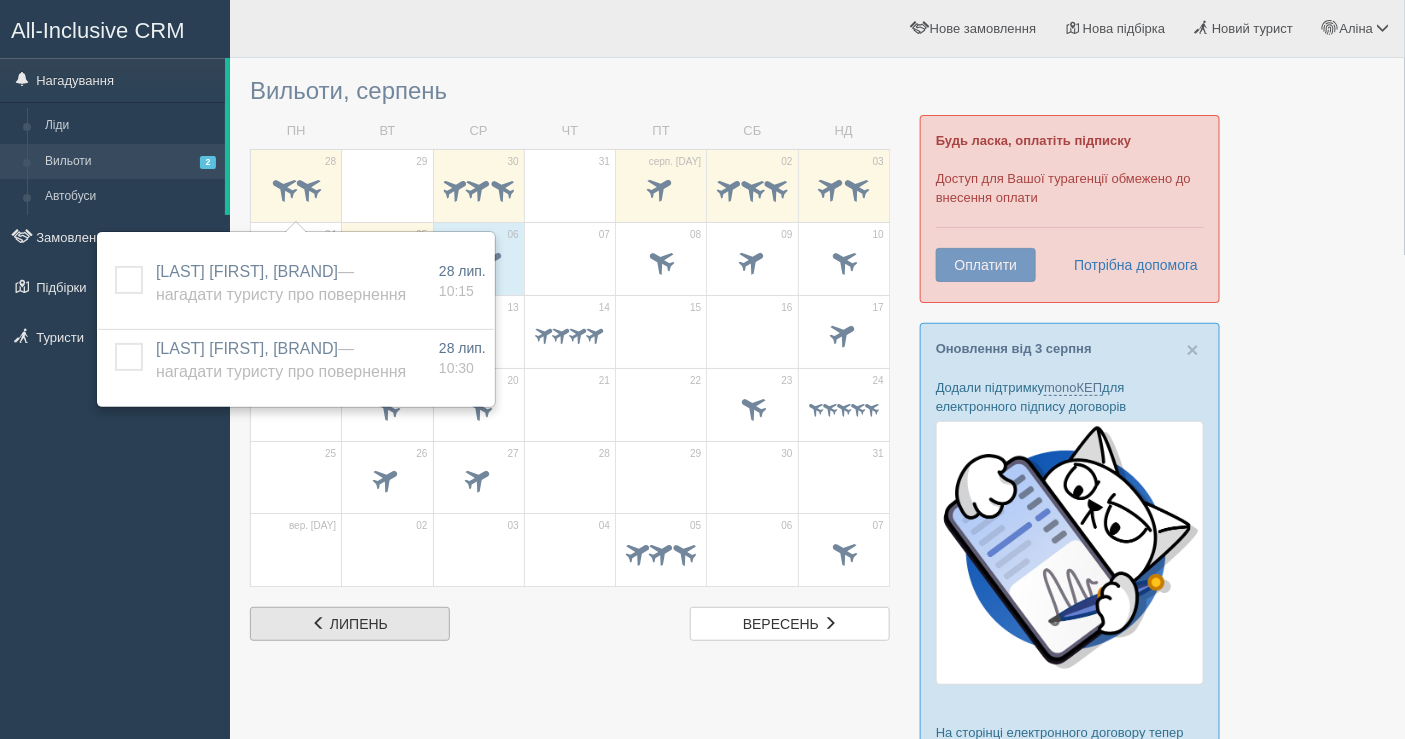 click on "лип
липень" at bounding box center (350, 624) 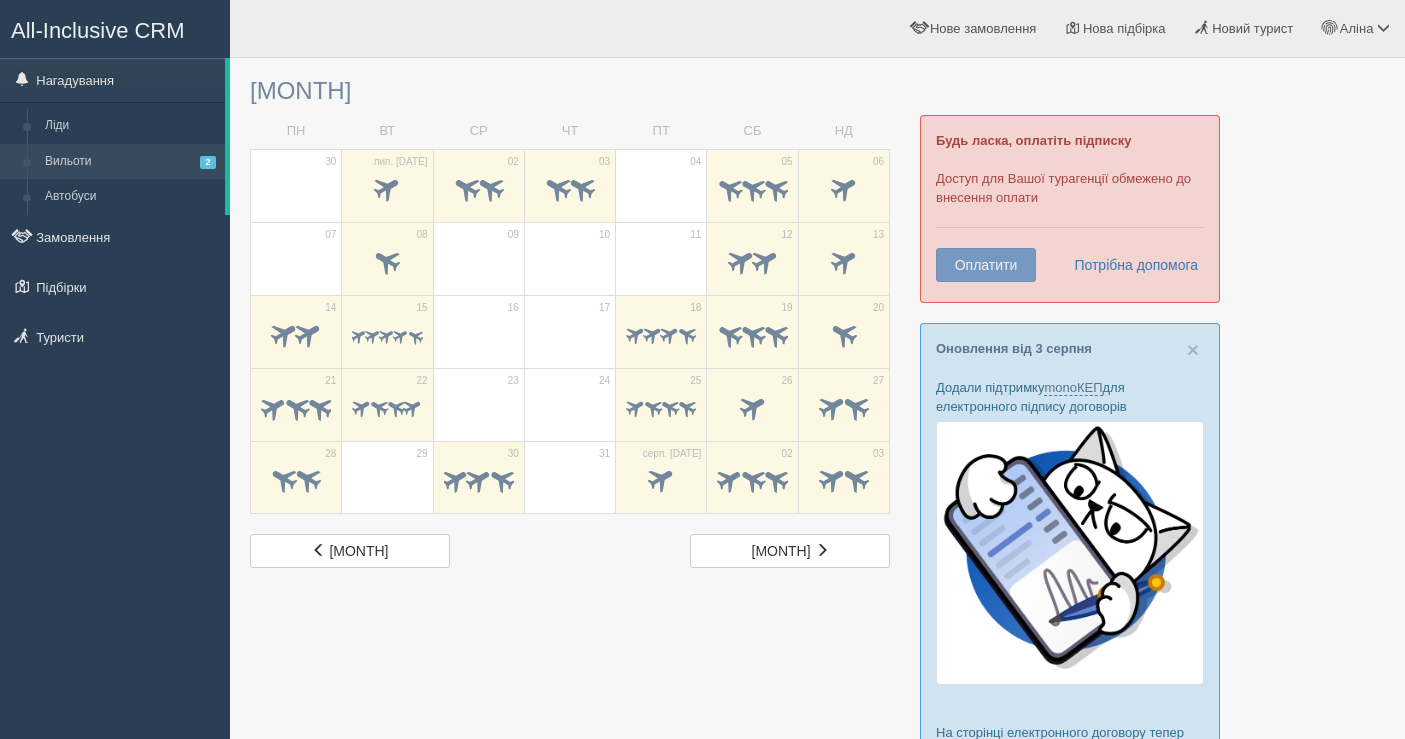 scroll, scrollTop: 0, scrollLeft: 0, axis: both 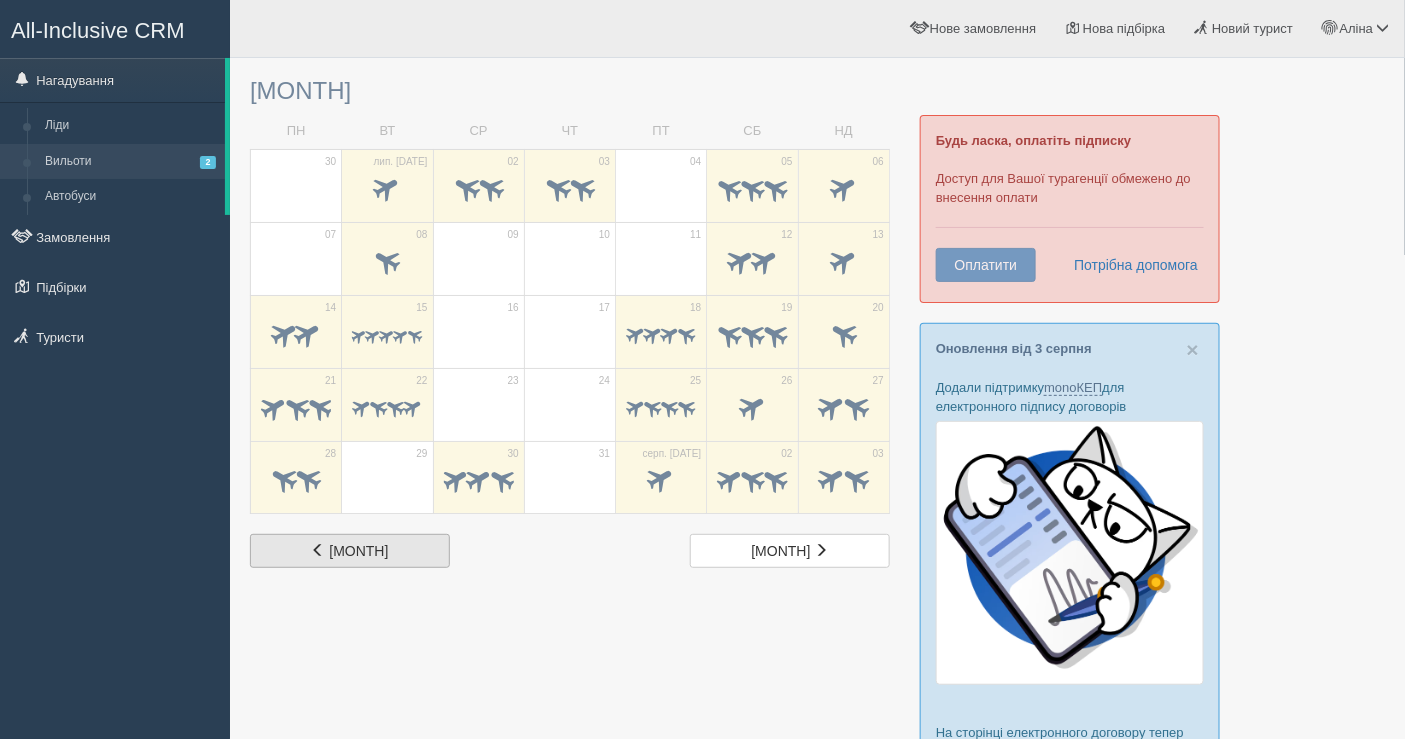 click on "червень" at bounding box center [358, 551] 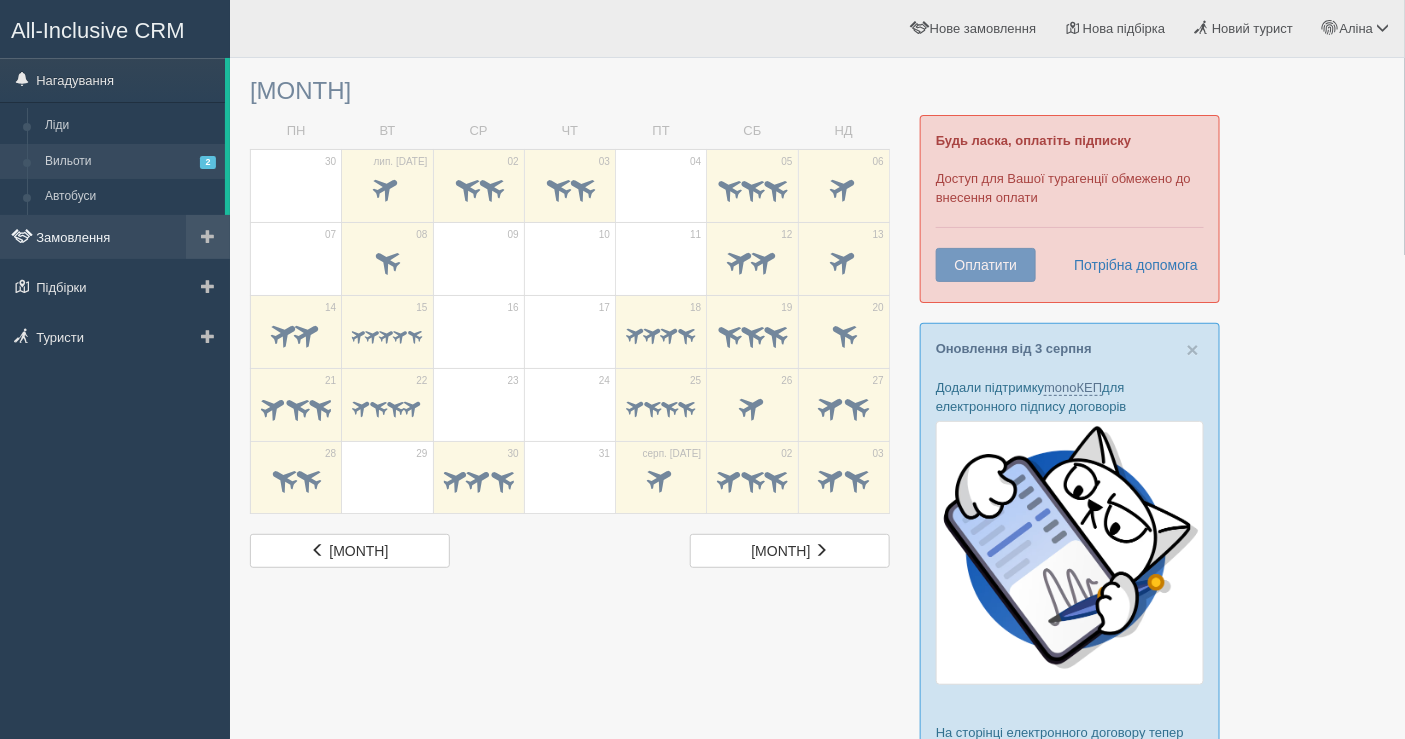 click on "Замовлення" at bounding box center (115, 237) 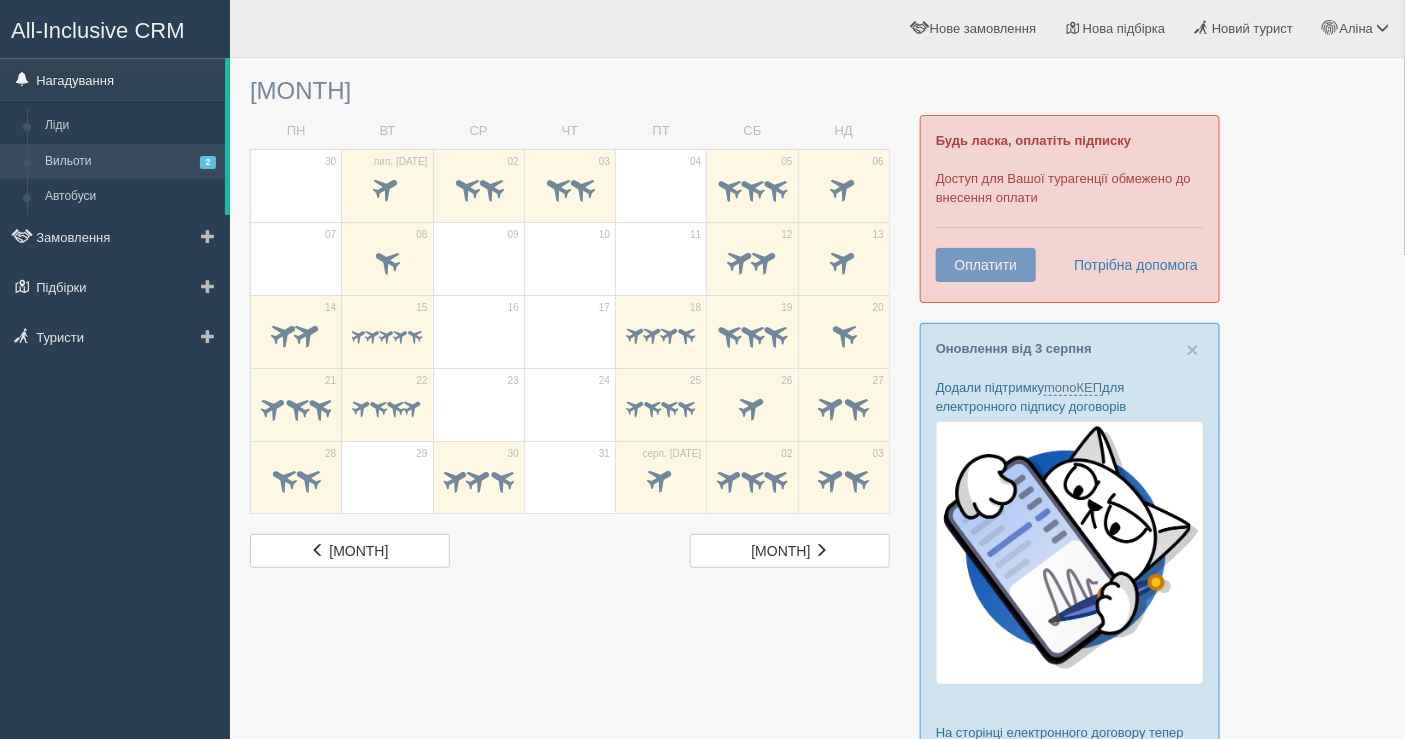 click on "Нагадування" at bounding box center [112, 80] 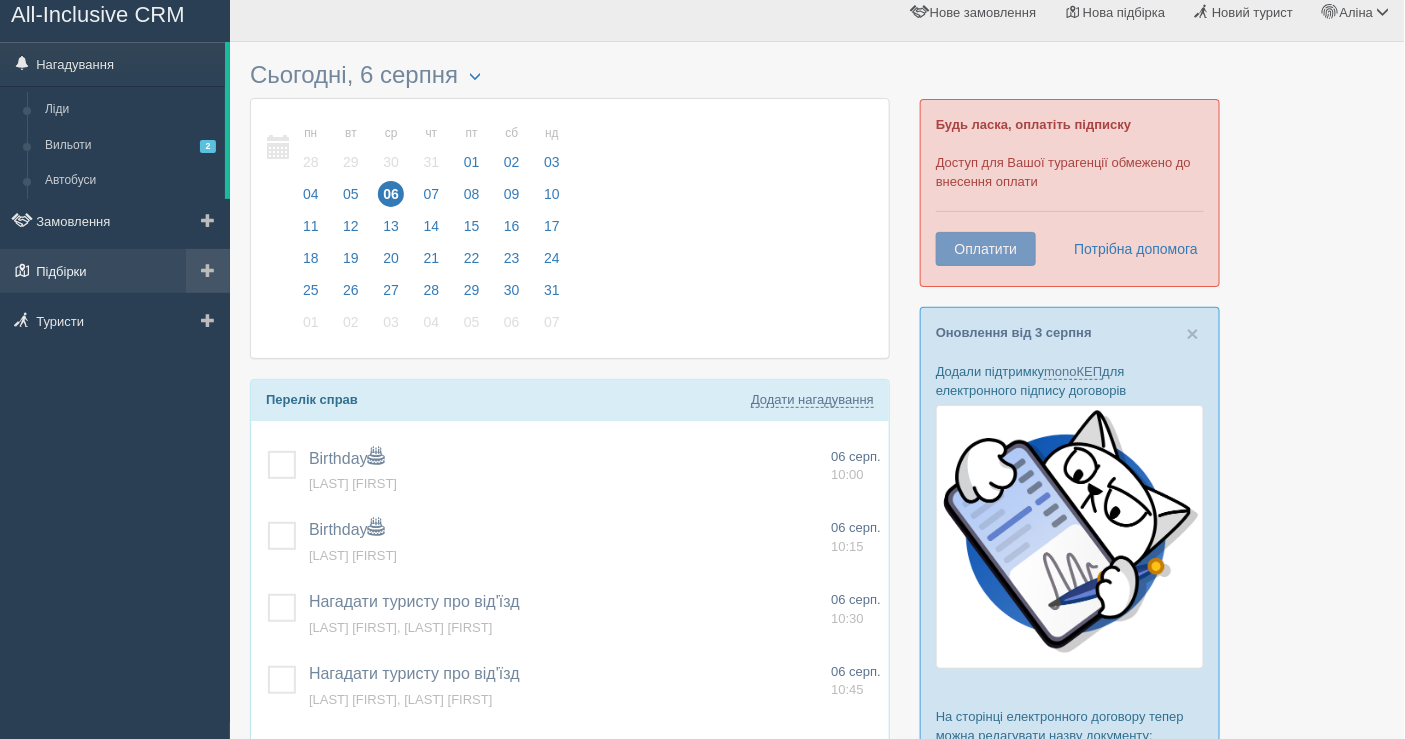 scroll, scrollTop: 0, scrollLeft: 0, axis: both 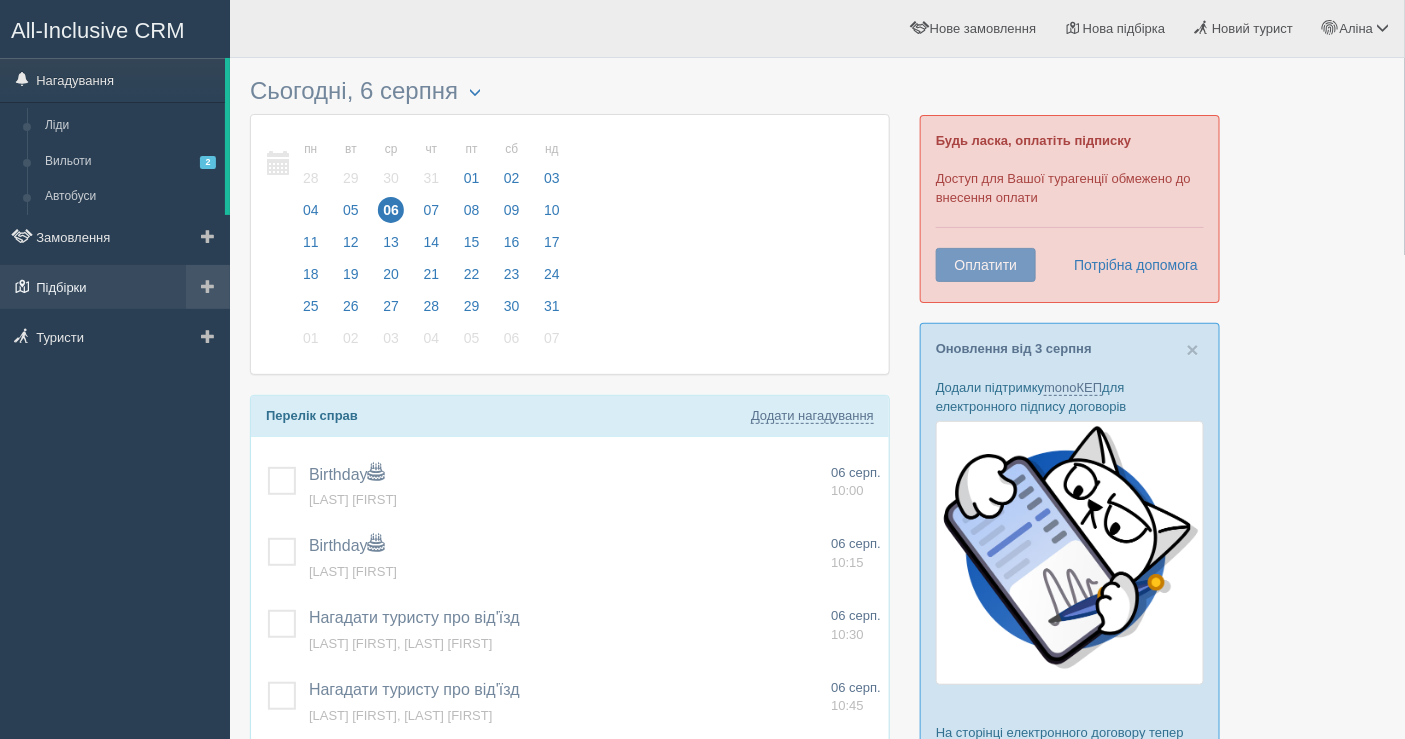 click on "Підбірки" at bounding box center (115, 287) 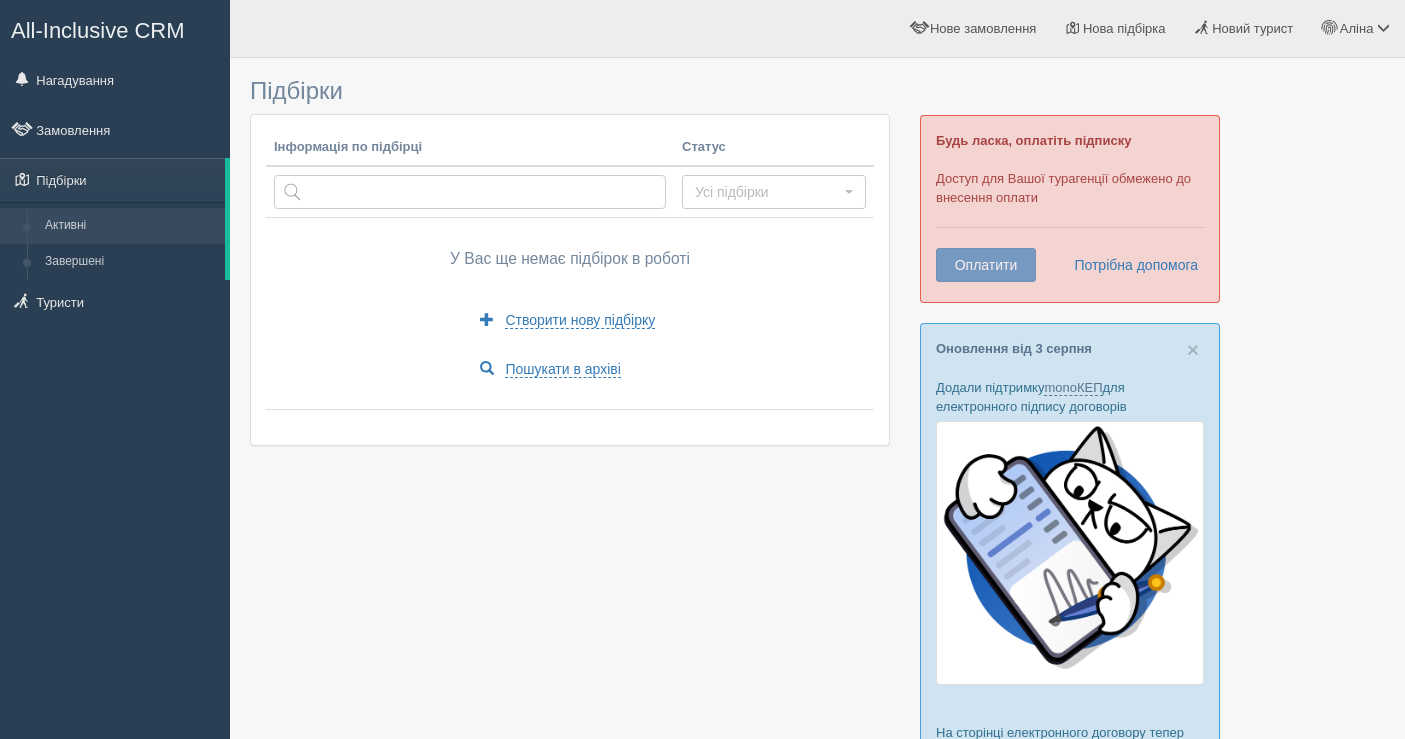 scroll, scrollTop: 0, scrollLeft: 0, axis: both 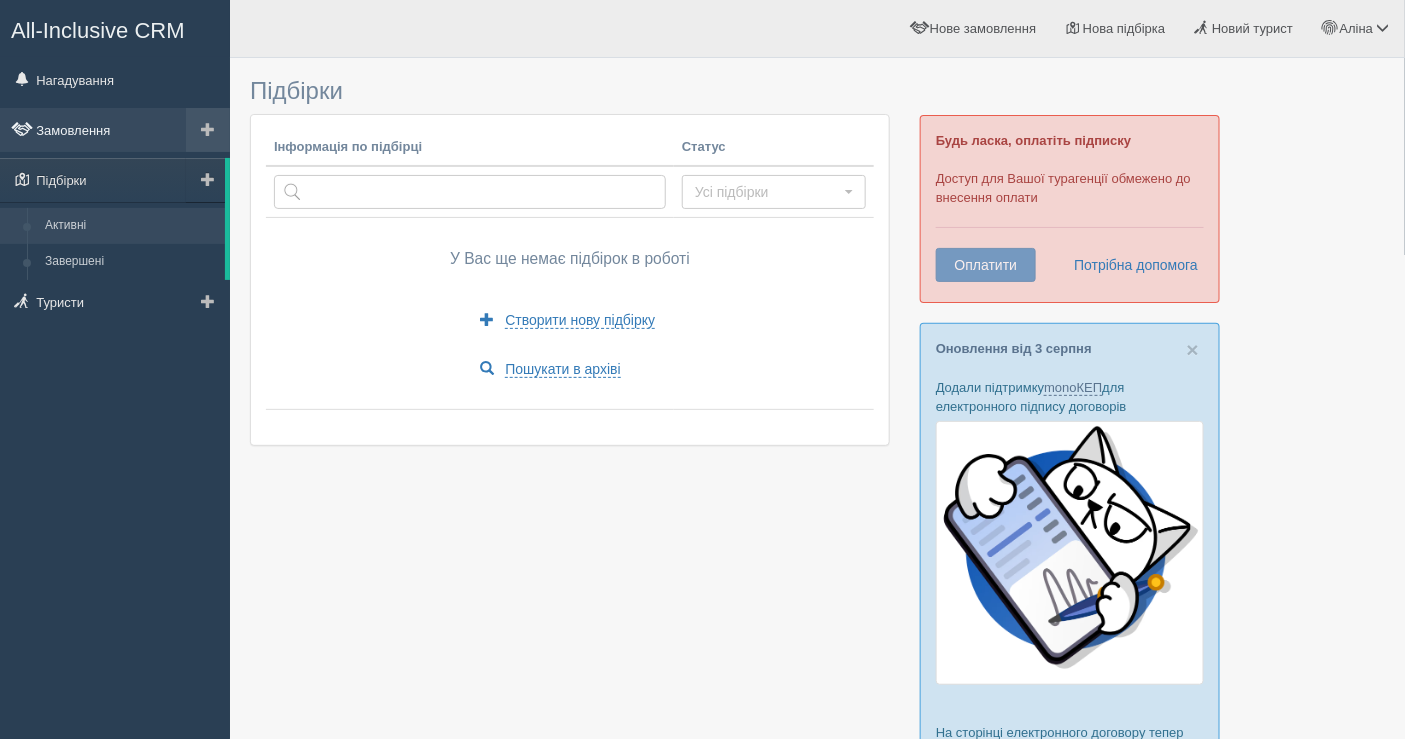 click on "Замовлення" at bounding box center [115, 130] 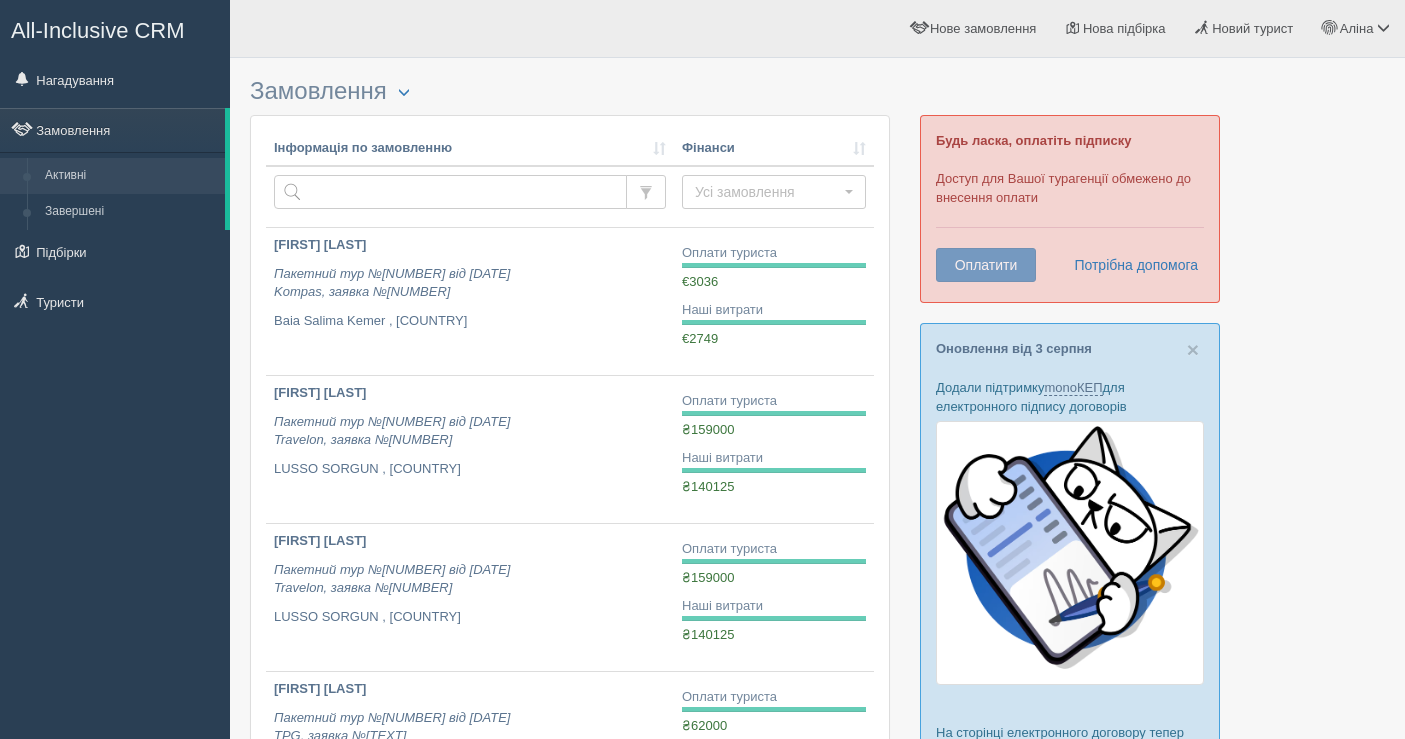 scroll, scrollTop: 0, scrollLeft: 0, axis: both 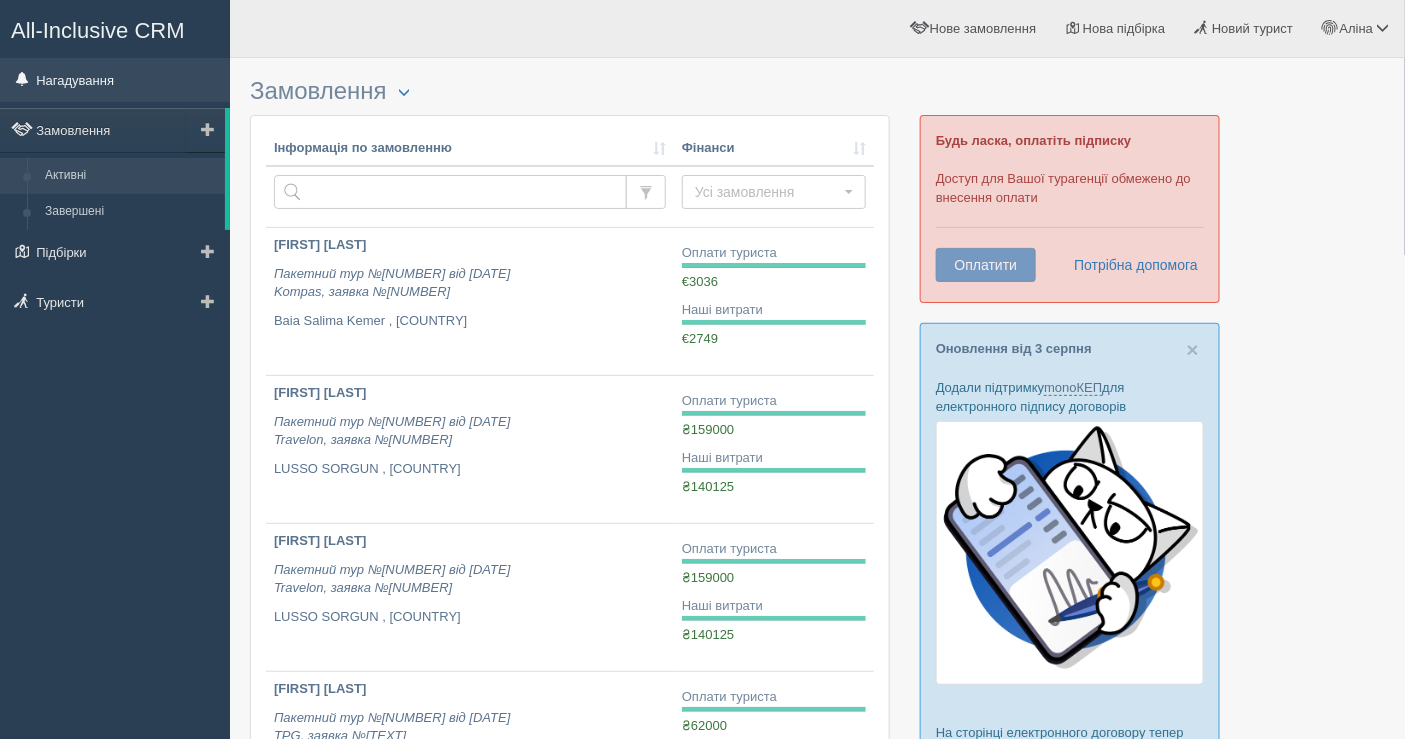 click on "Нагадування" at bounding box center (115, 80) 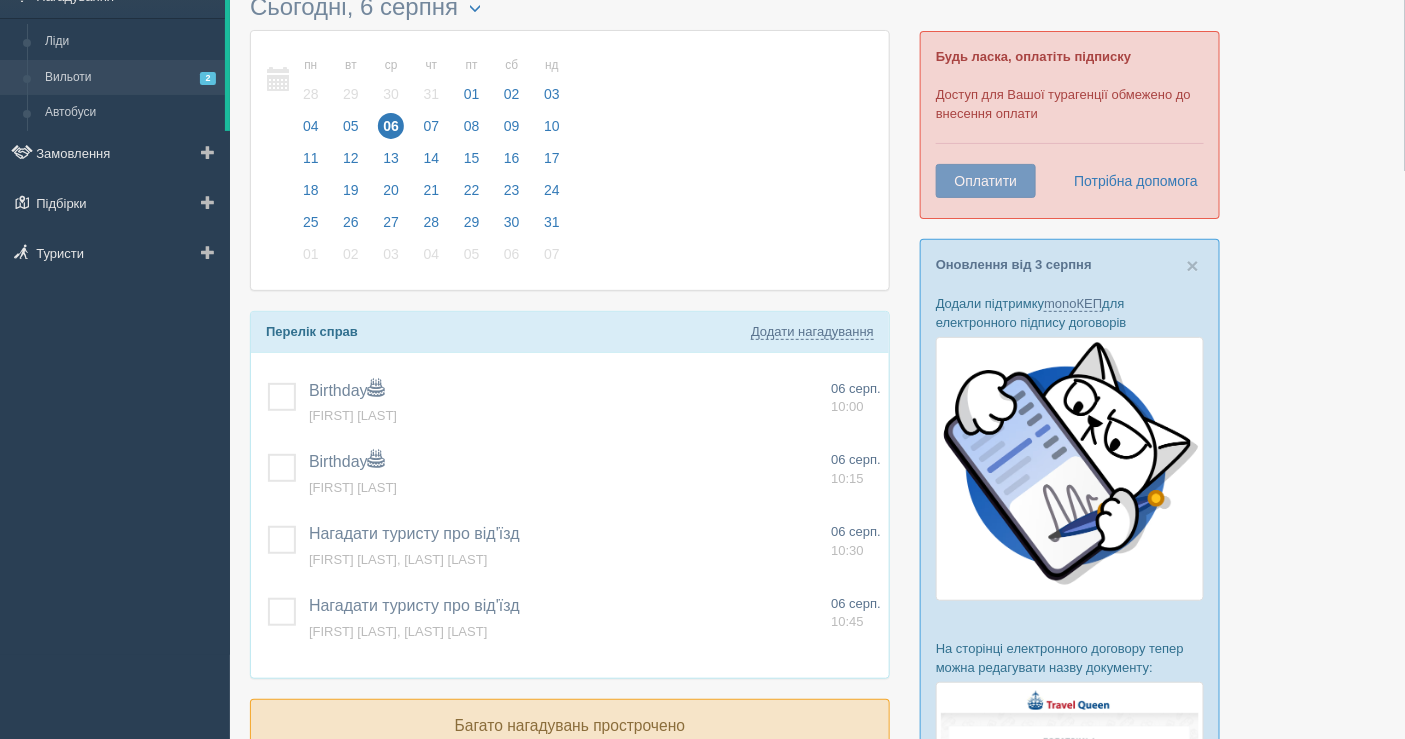 scroll, scrollTop: 0, scrollLeft: 0, axis: both 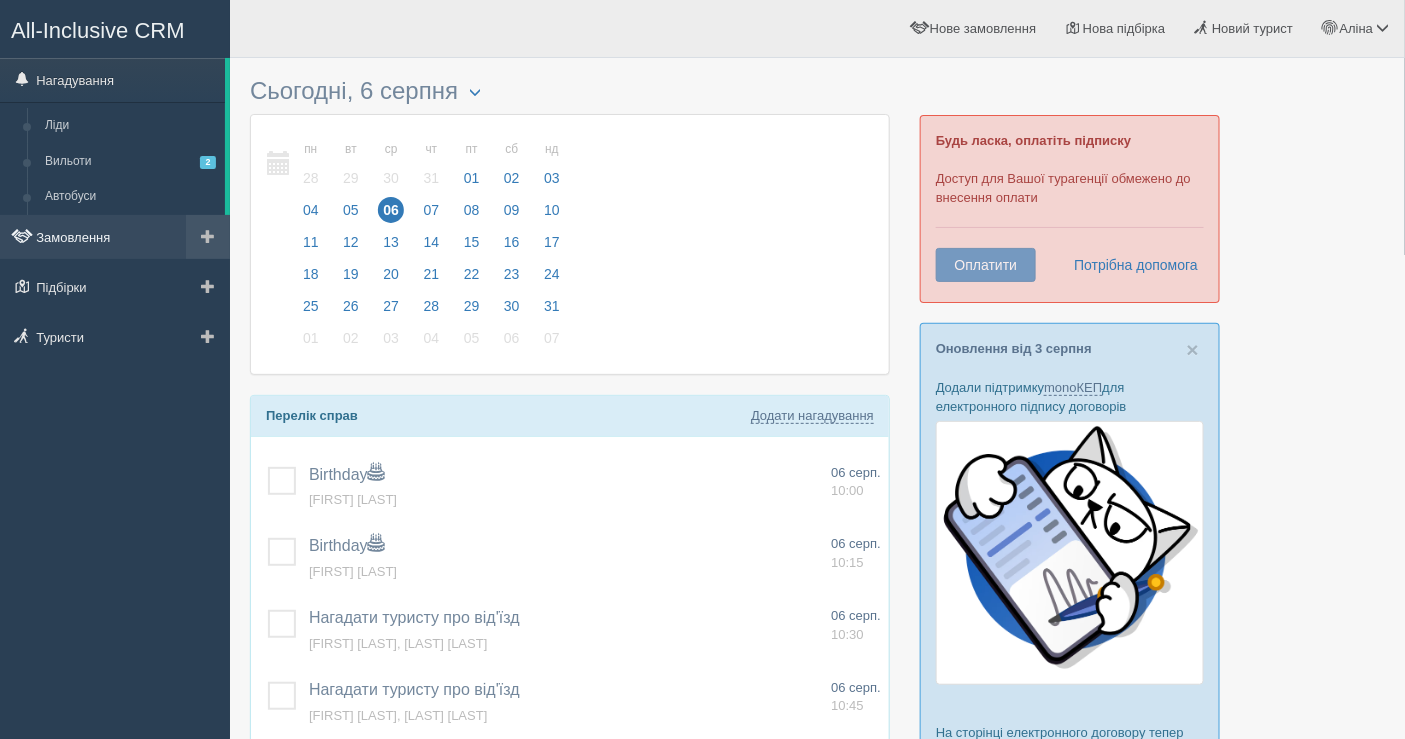 click on "Замовлення" at bounding box center [115, 237] 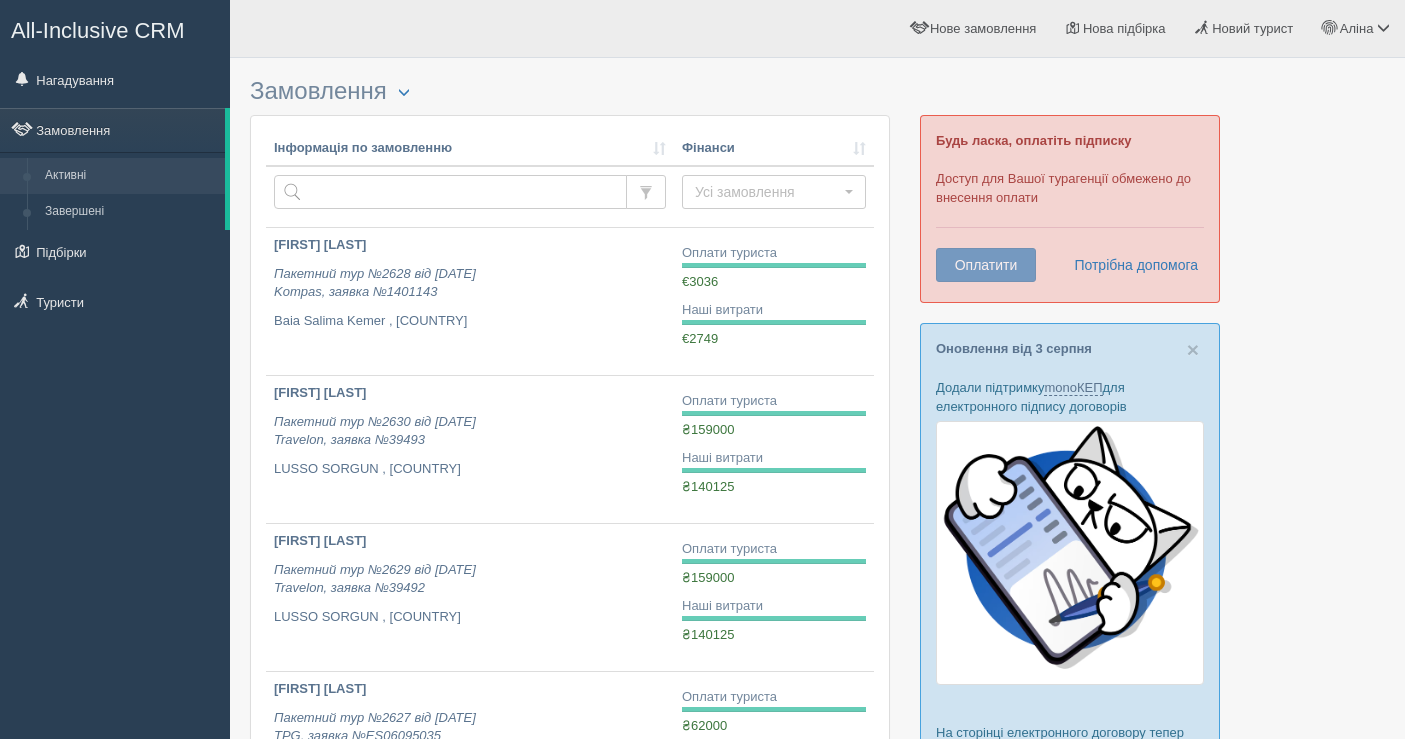 scroll, scrollTop: 1178, scrollLeft: 0, axis: vertical 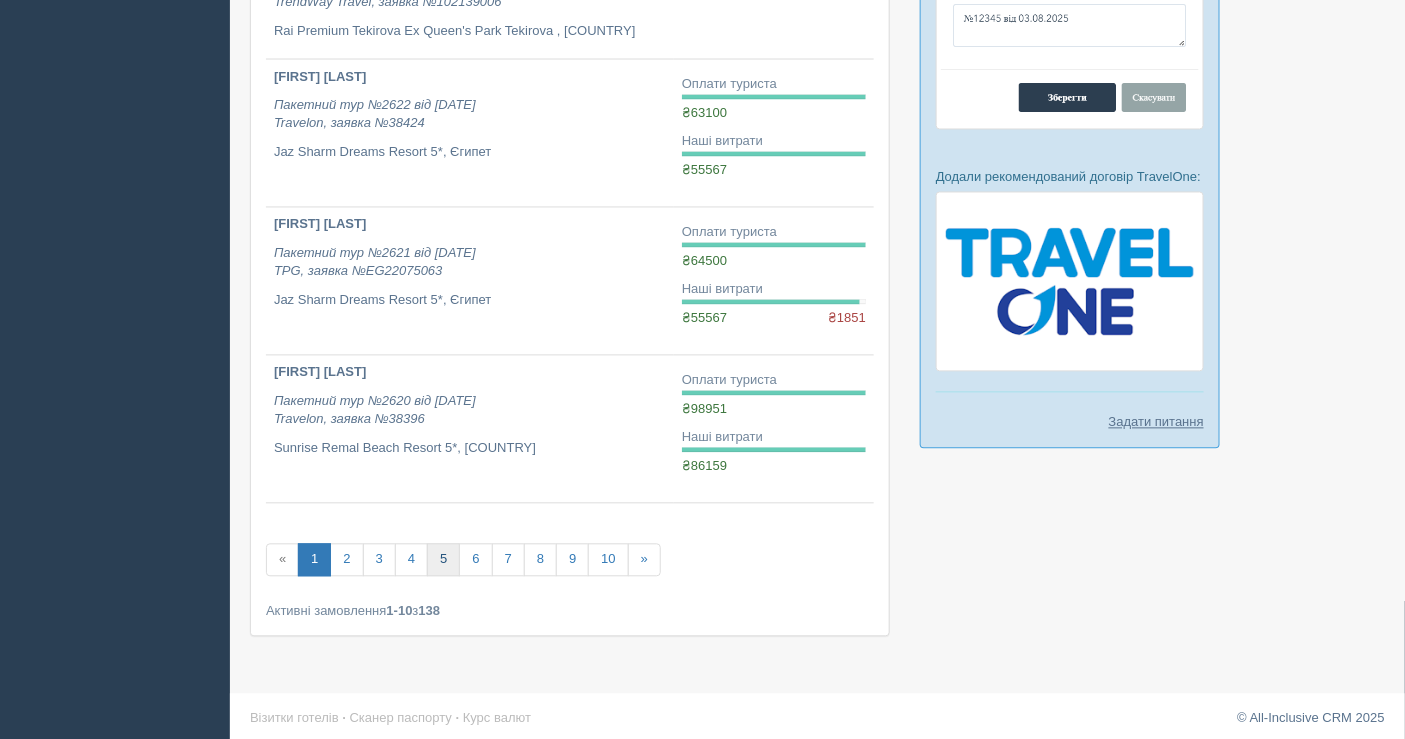 click on "5" at bounding box center [443, 560] 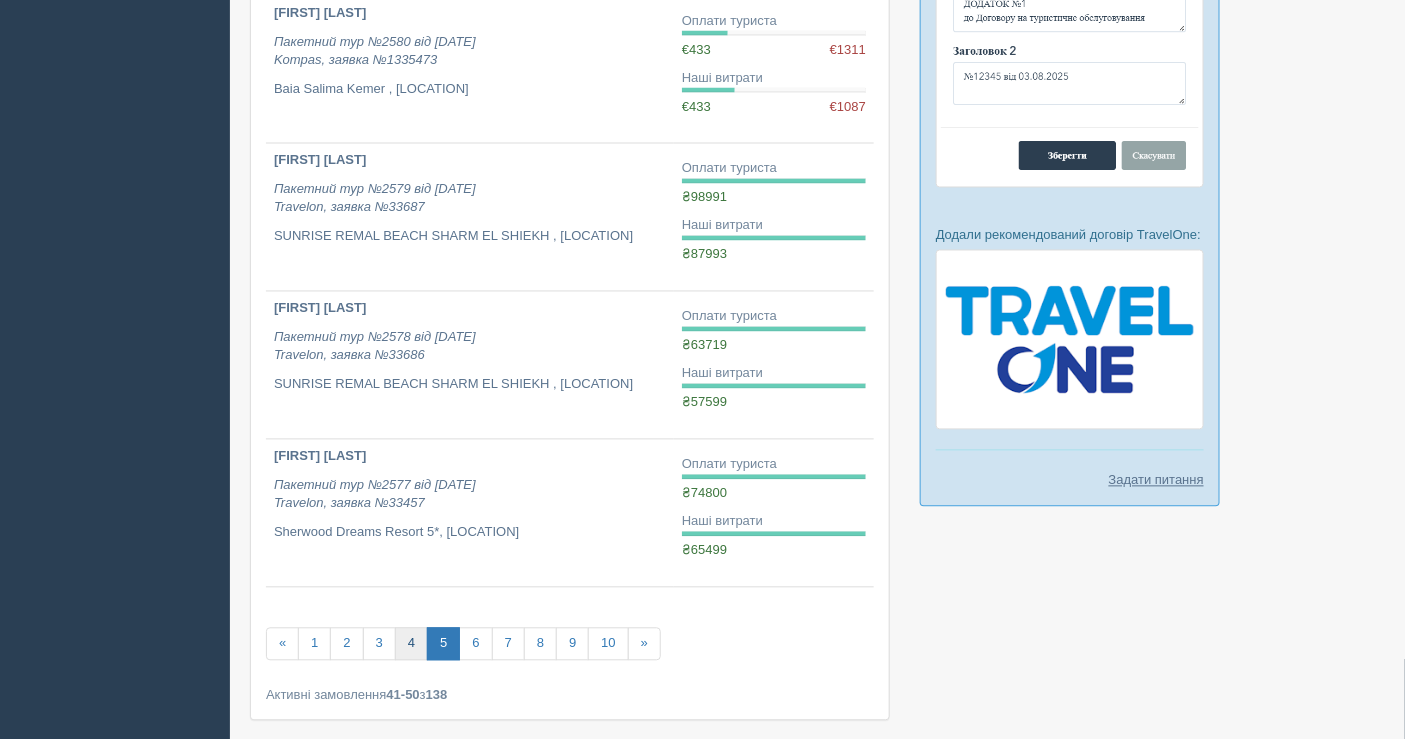 scroll, scrollTop: 1205, scrollLeft: 0, axis: vertical 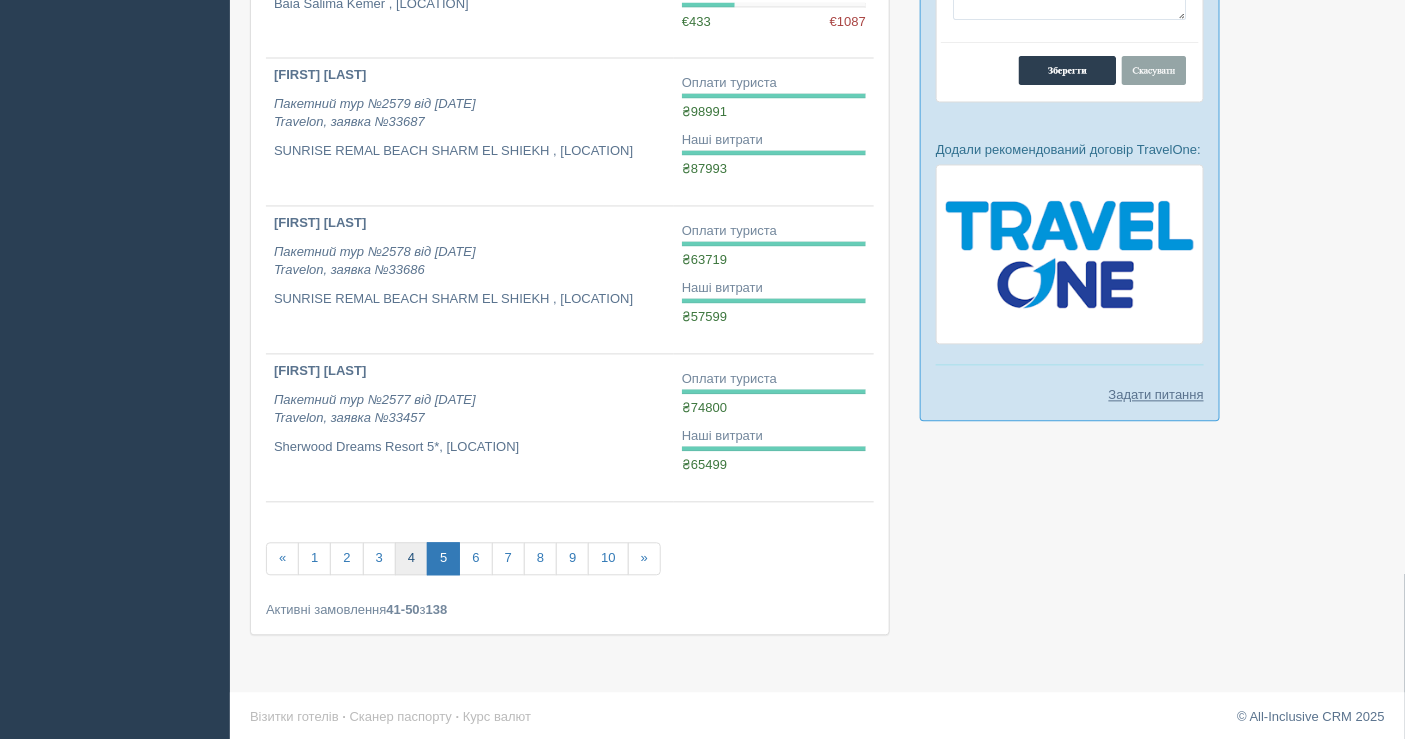 click on "4" at bounding box center (411, 559) 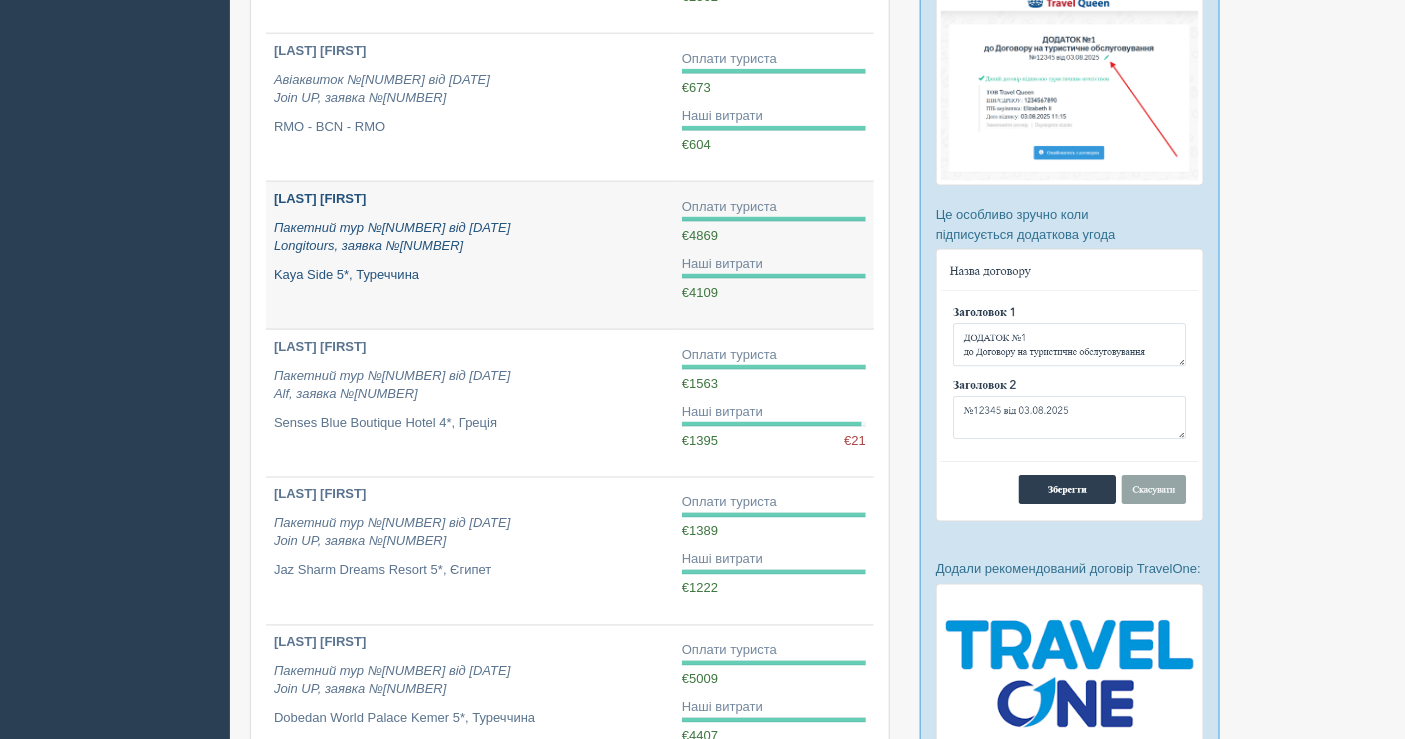 scroll, scrollTop: 760, scrollLeft: 0, axis: vertical 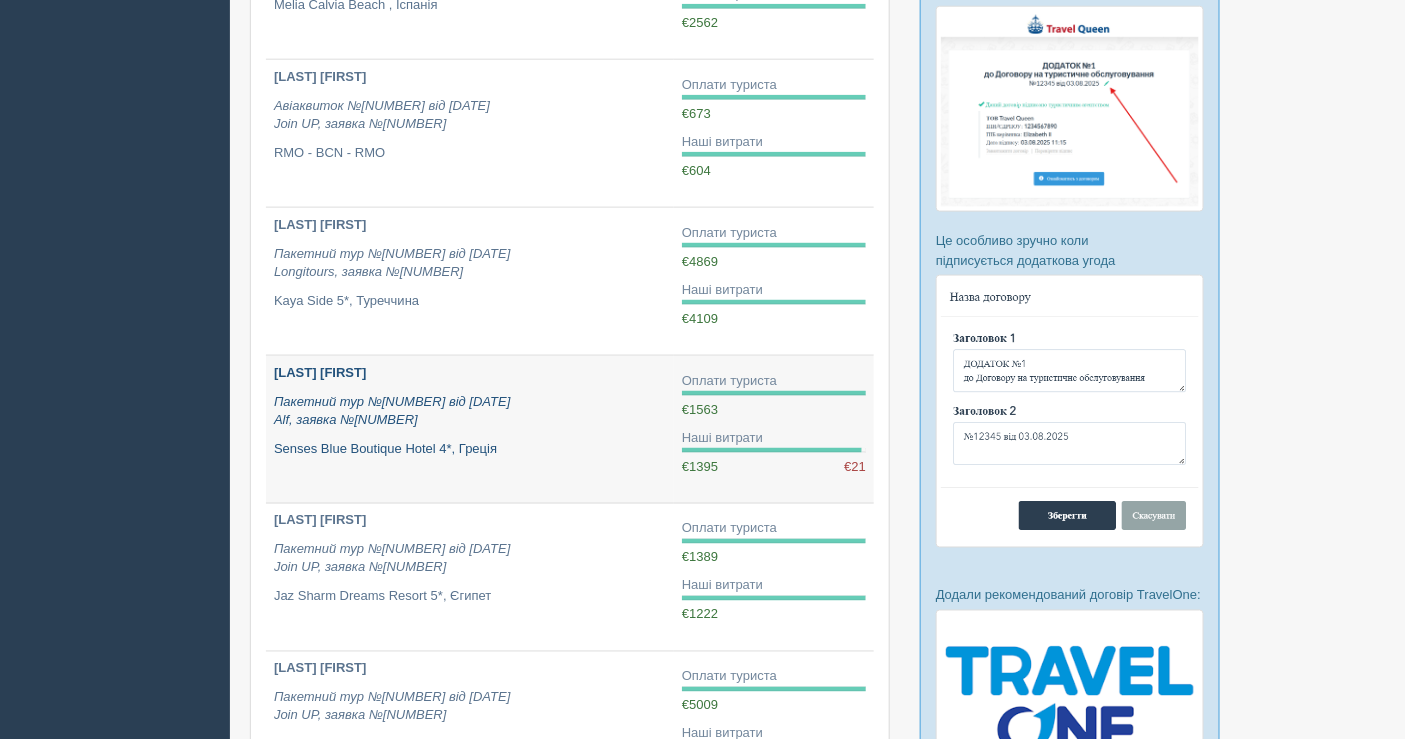 click on "СОЛОДКА СВІТЛАНА ВАСИЛІВНА
Пакетний тур №2592 від 06.06.2025
Alf, заявка №269831
Senses Blue Boutique Hotel 4*, Греція" at bounding box center [470, 429] 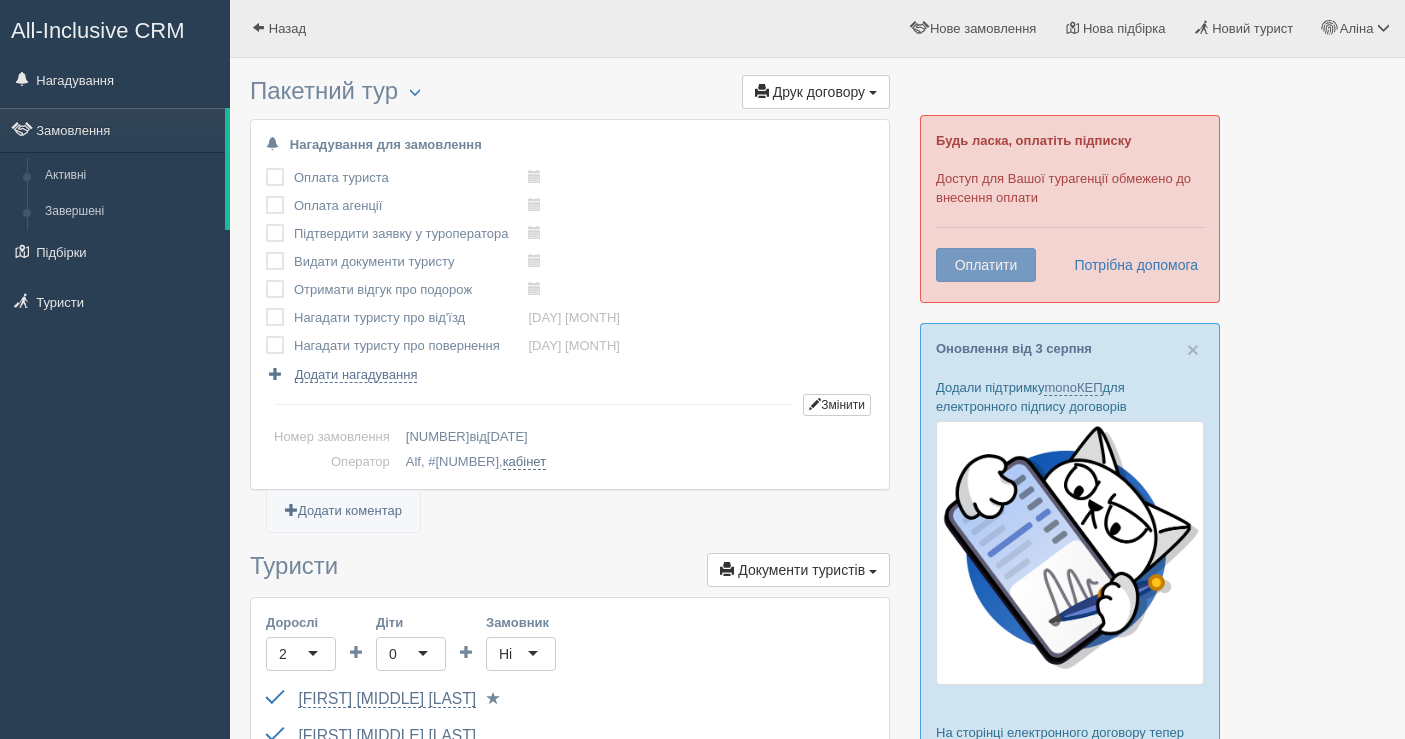 scroll, scrollTop: 0, scrollLeft: 0, axis: both 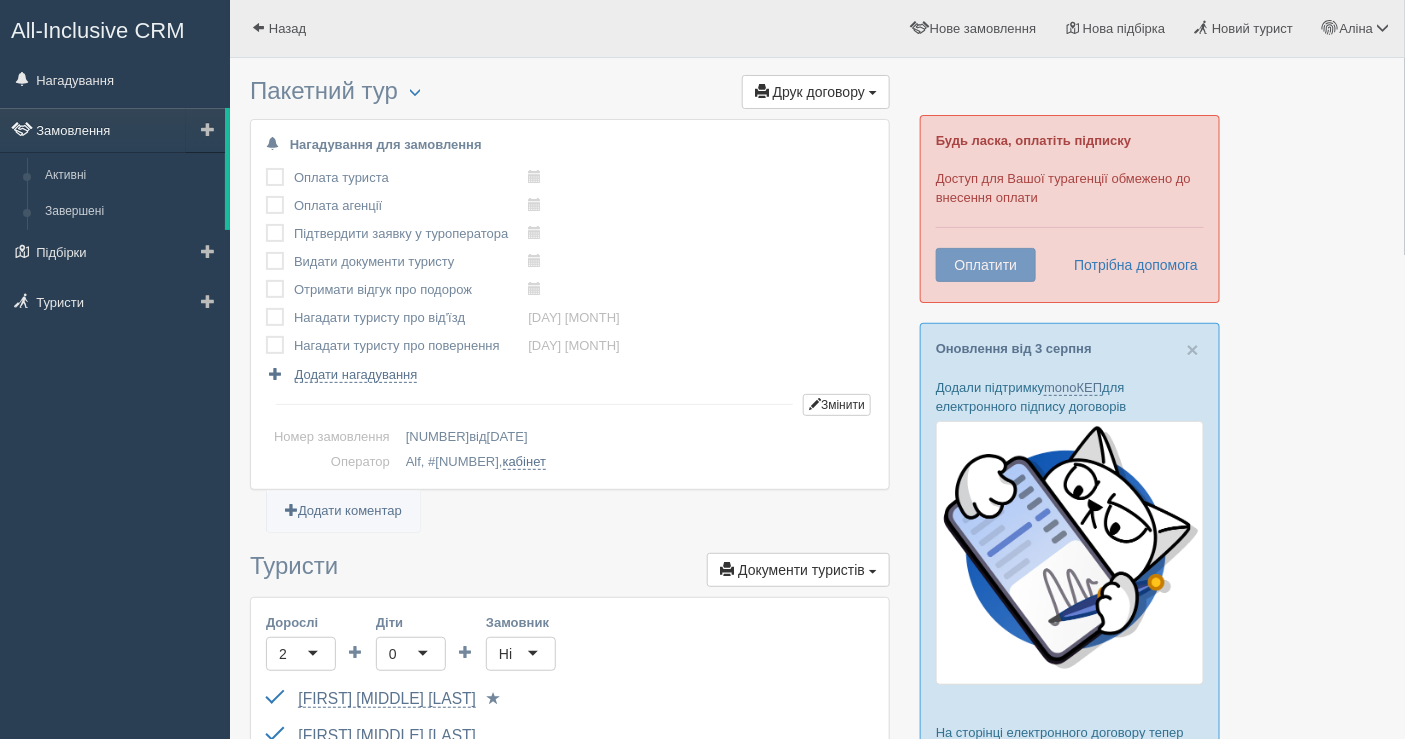 click on "Замовлення" at bounding box center (112, 130) 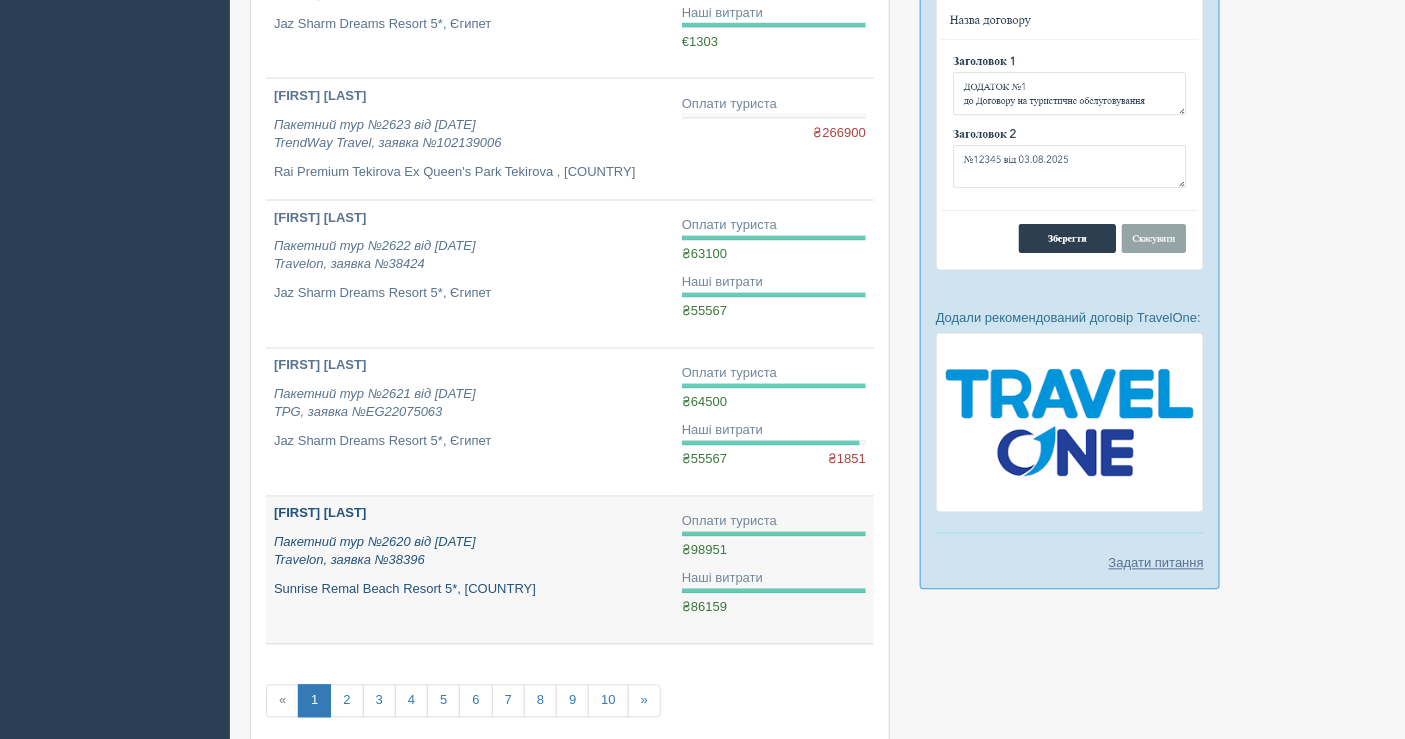 scroll, scrollTop: 1178, scrollLeft: 0, axis: vertical 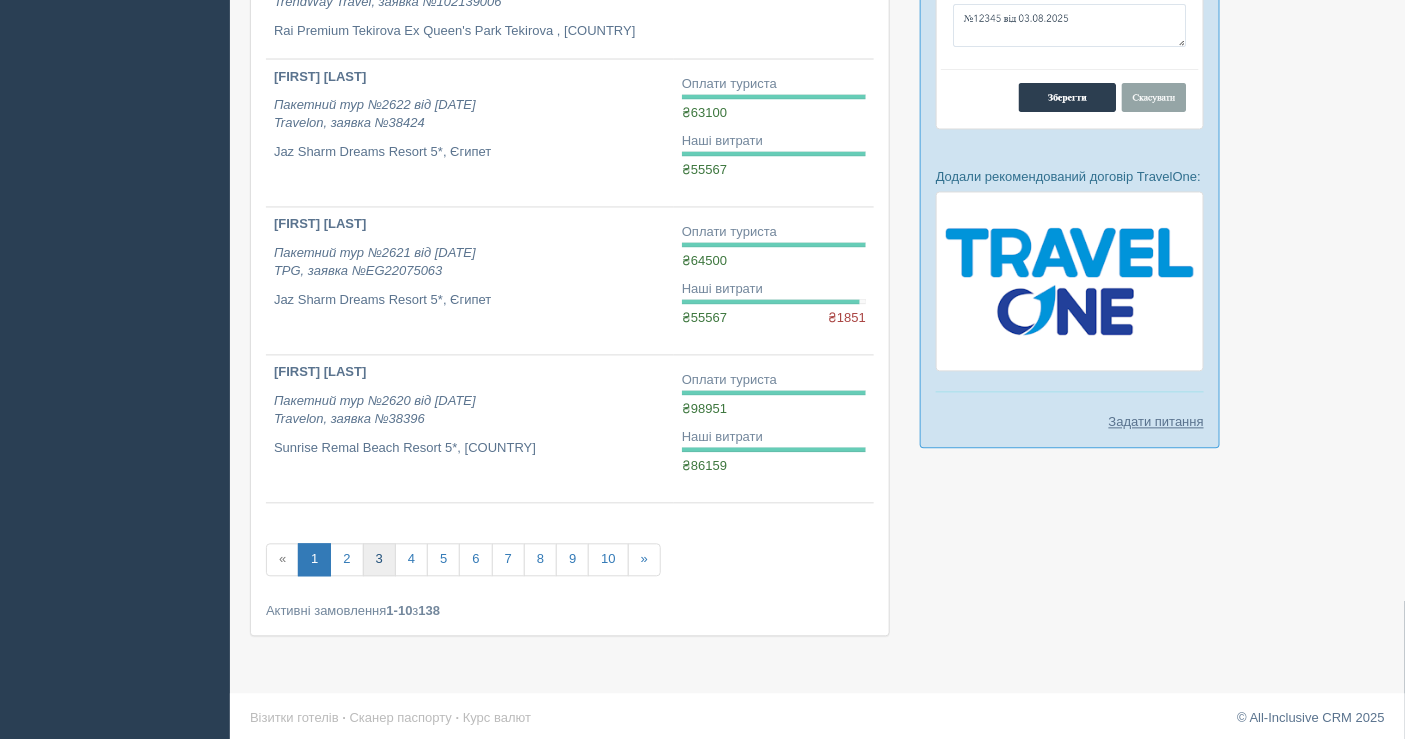 click on "3" at bounding box center [379, 560] 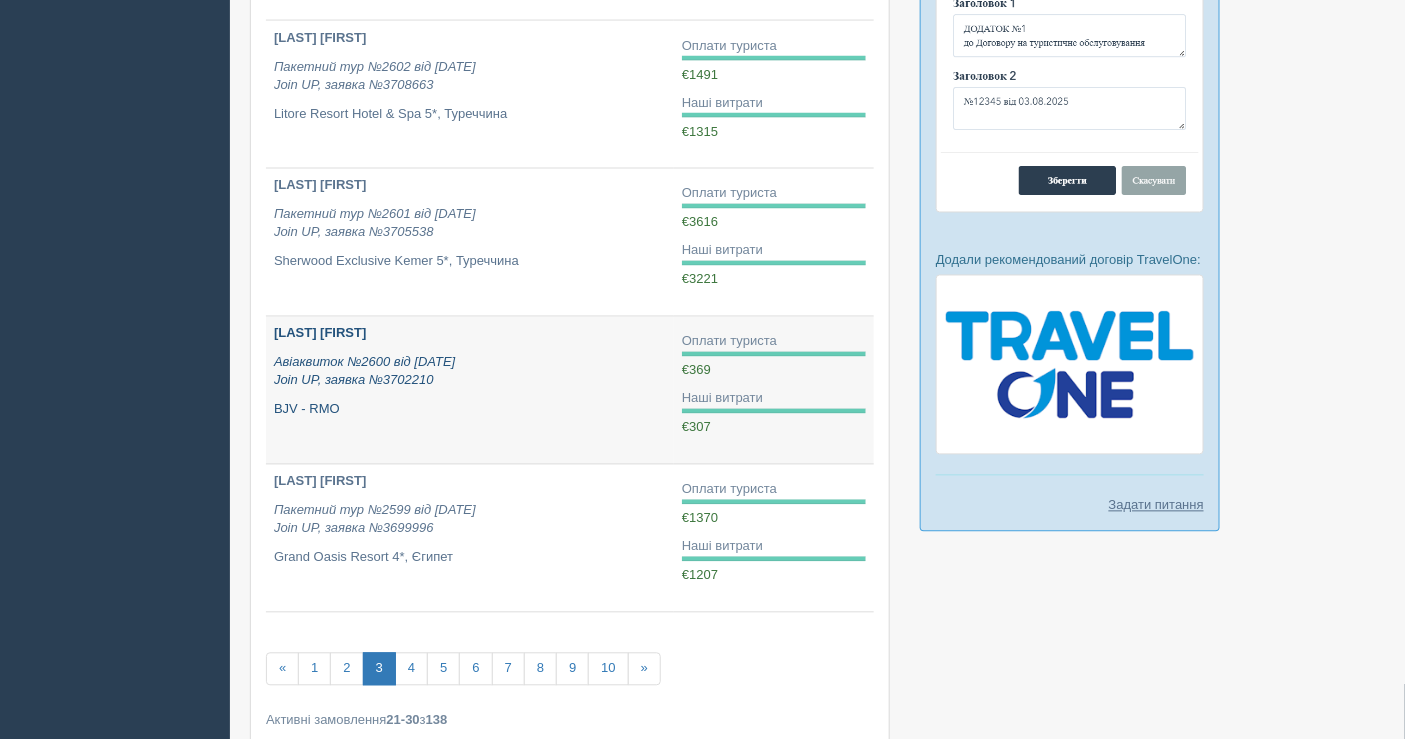 scroll, scrollTop: 1111, scrollLeft: 0, axis: vertical 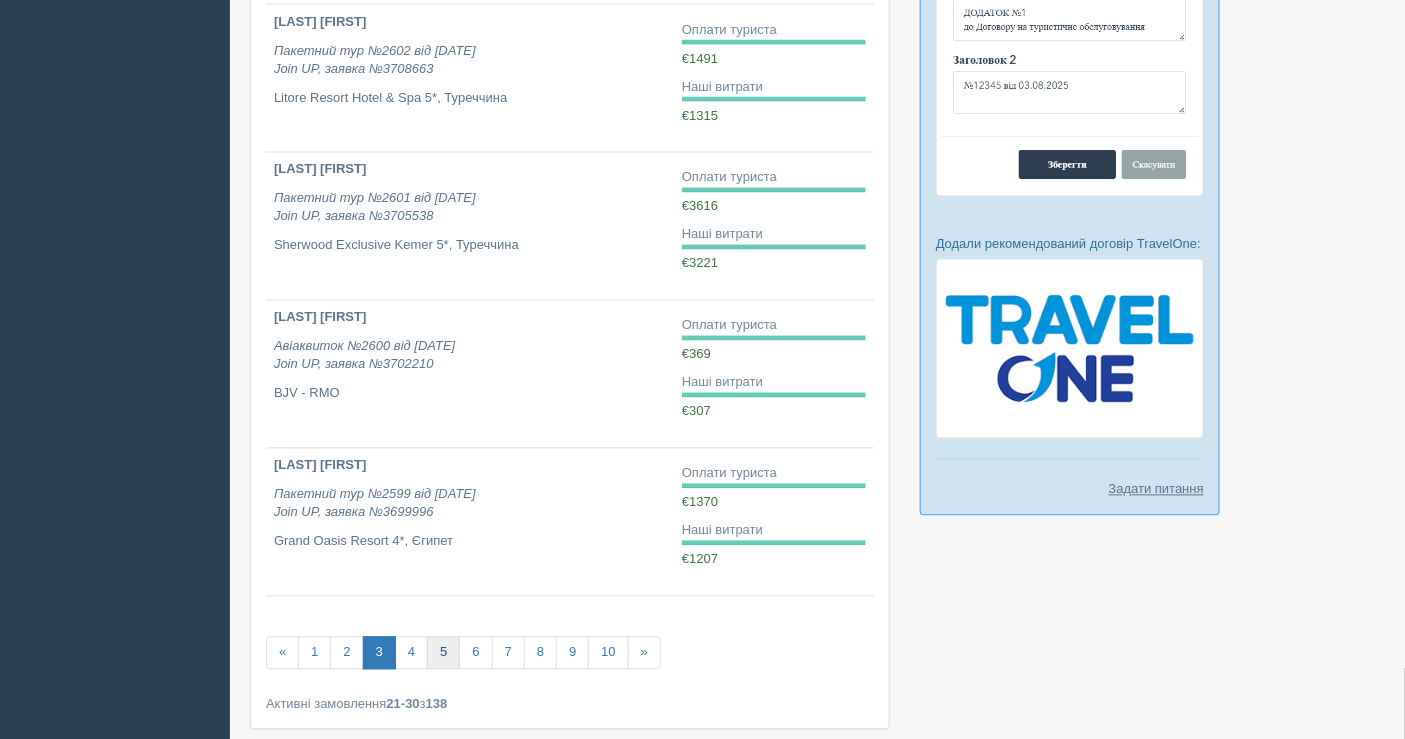 click on "5" at bounding box center (443, 653) 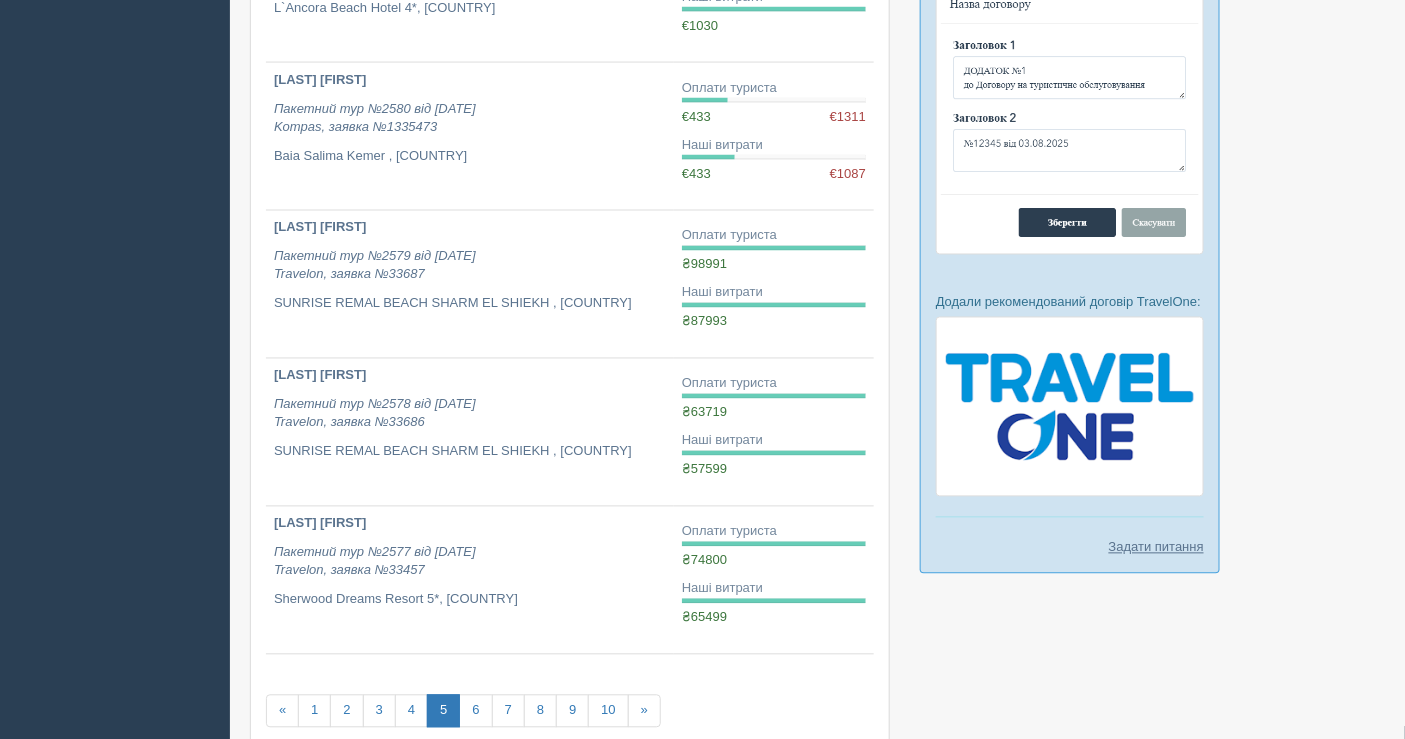 scroll, scrollTop: 1205, scrollLeft: 0, axis: vertical 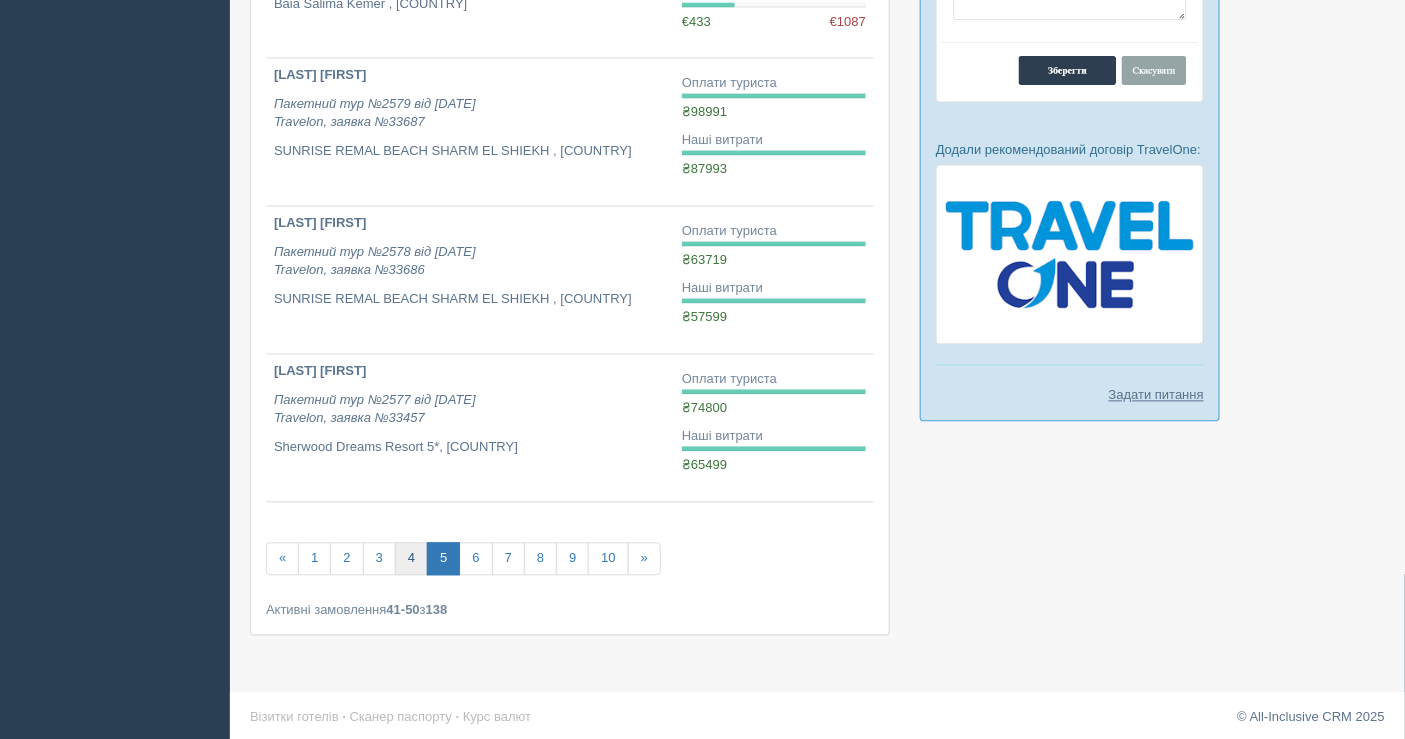 click on "4" at bounding box center [411, 559] 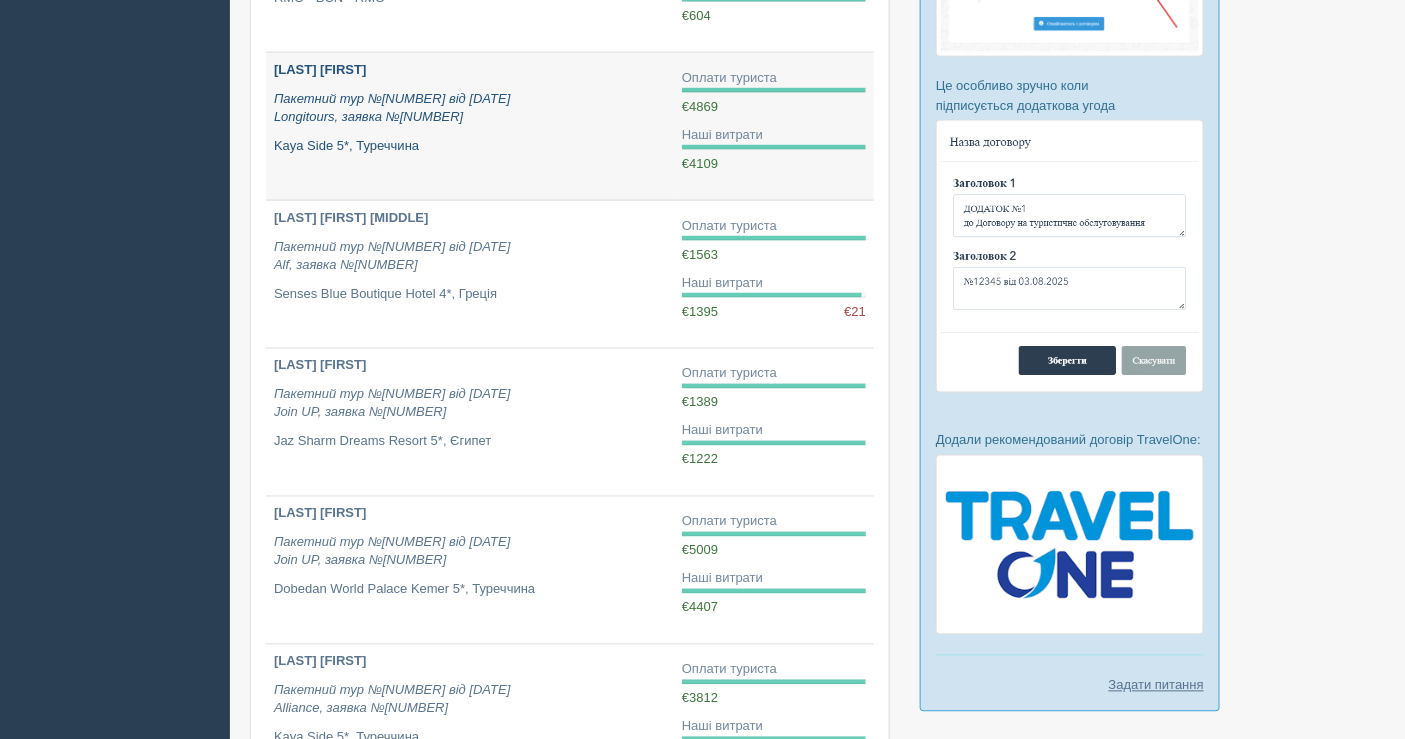 scroll, scrollTop: 871, scrollLeft: 0, axis: vertical 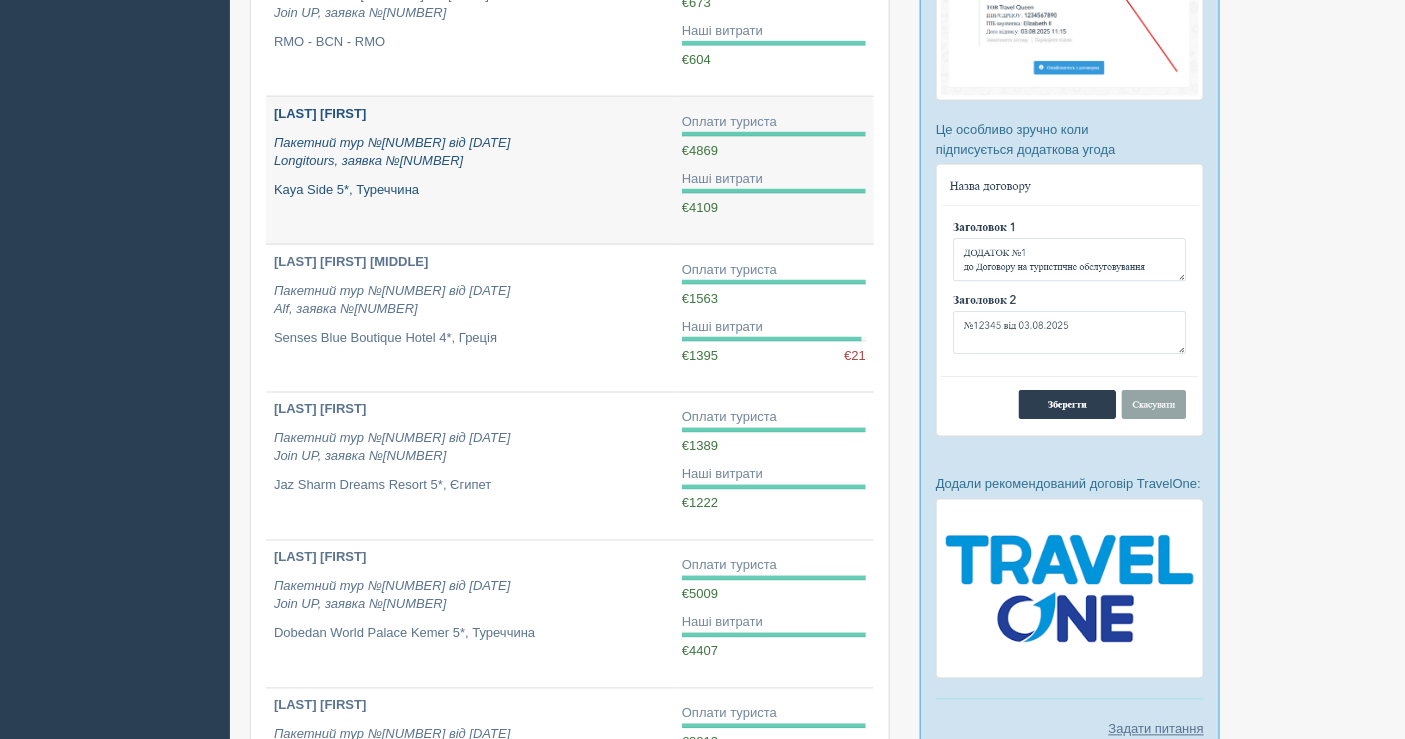 click on "Kaya Side 5*, Туреччина" at bounding box center [470, 190] 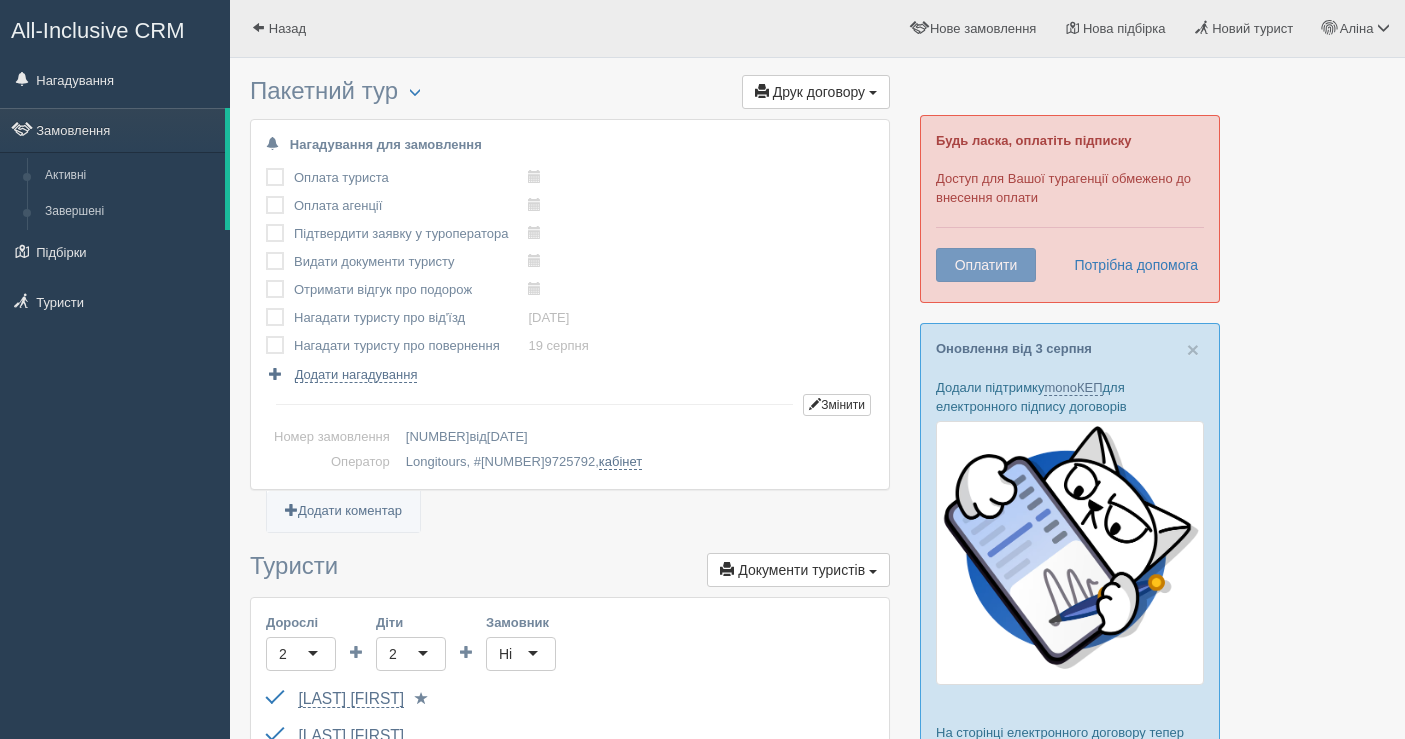 scroll, scrollTop: 0, scrollLeft: 0, axis: both 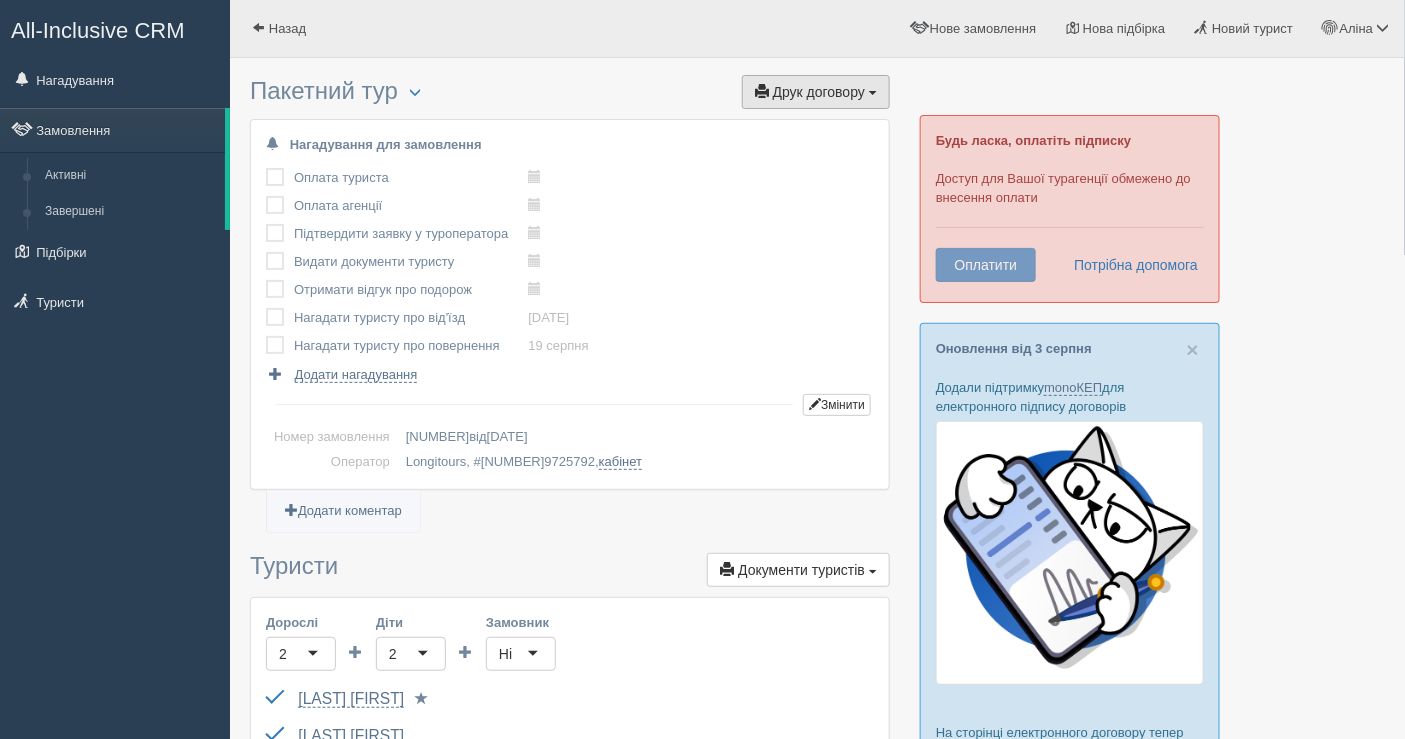 click on "Друк договору" at bounding box center [819, 92] 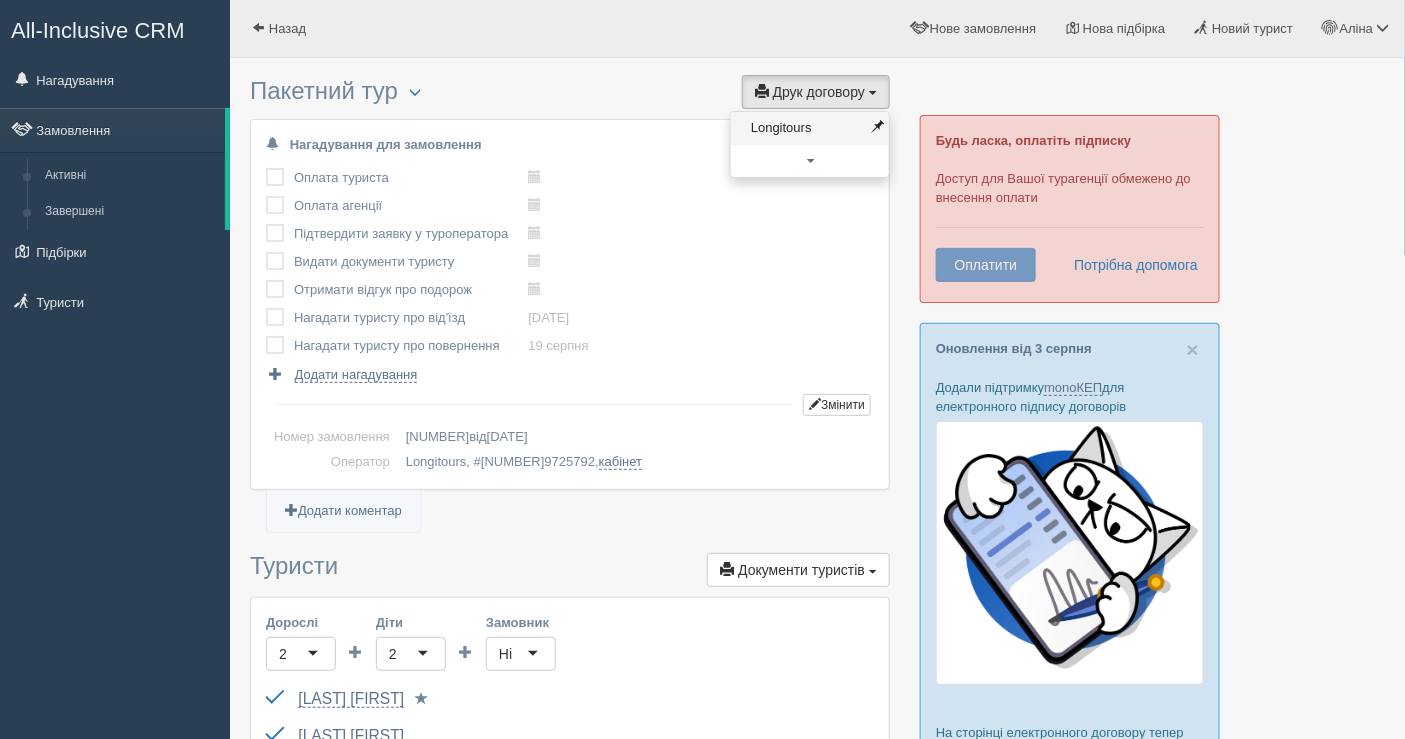 click on "Longitours" at bounding box center [810, 128] 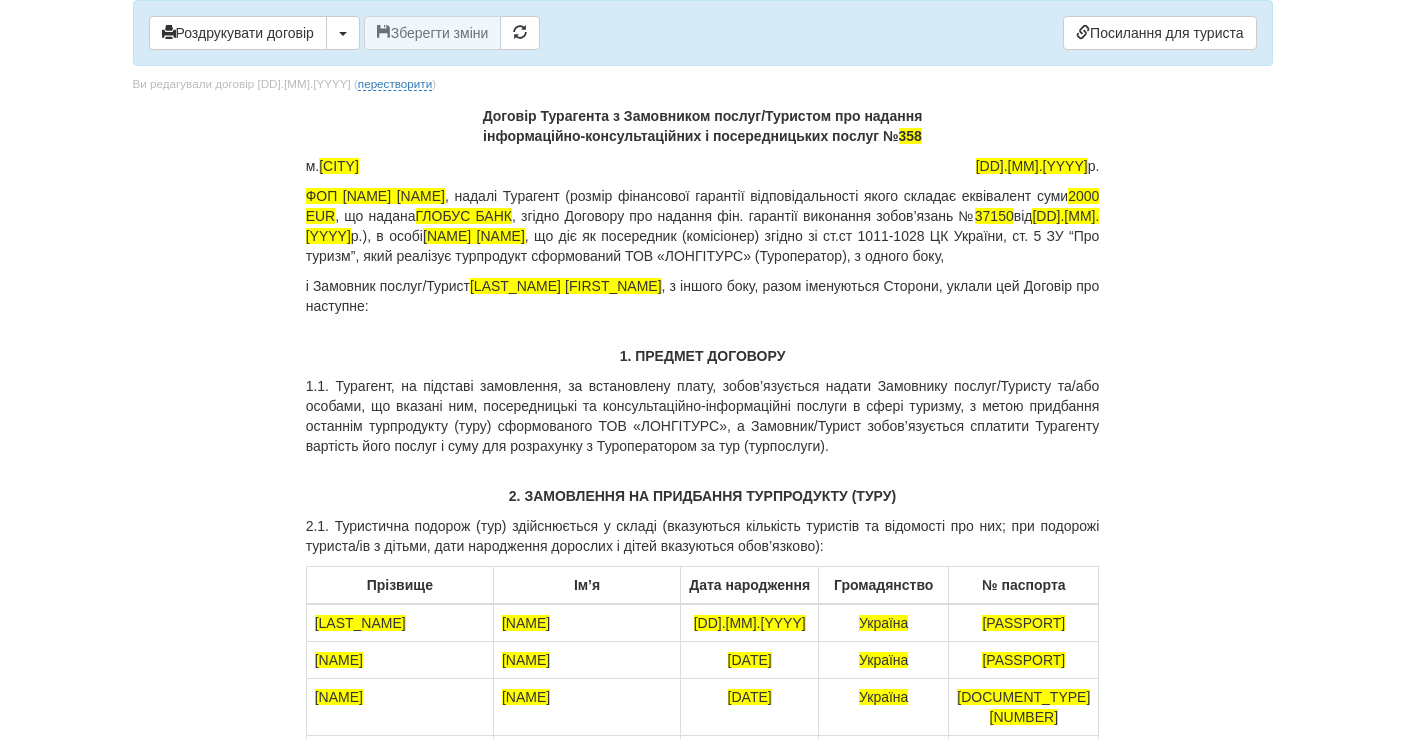 scroll, scrollTop: 0, scrollLeft: 0, axis: both 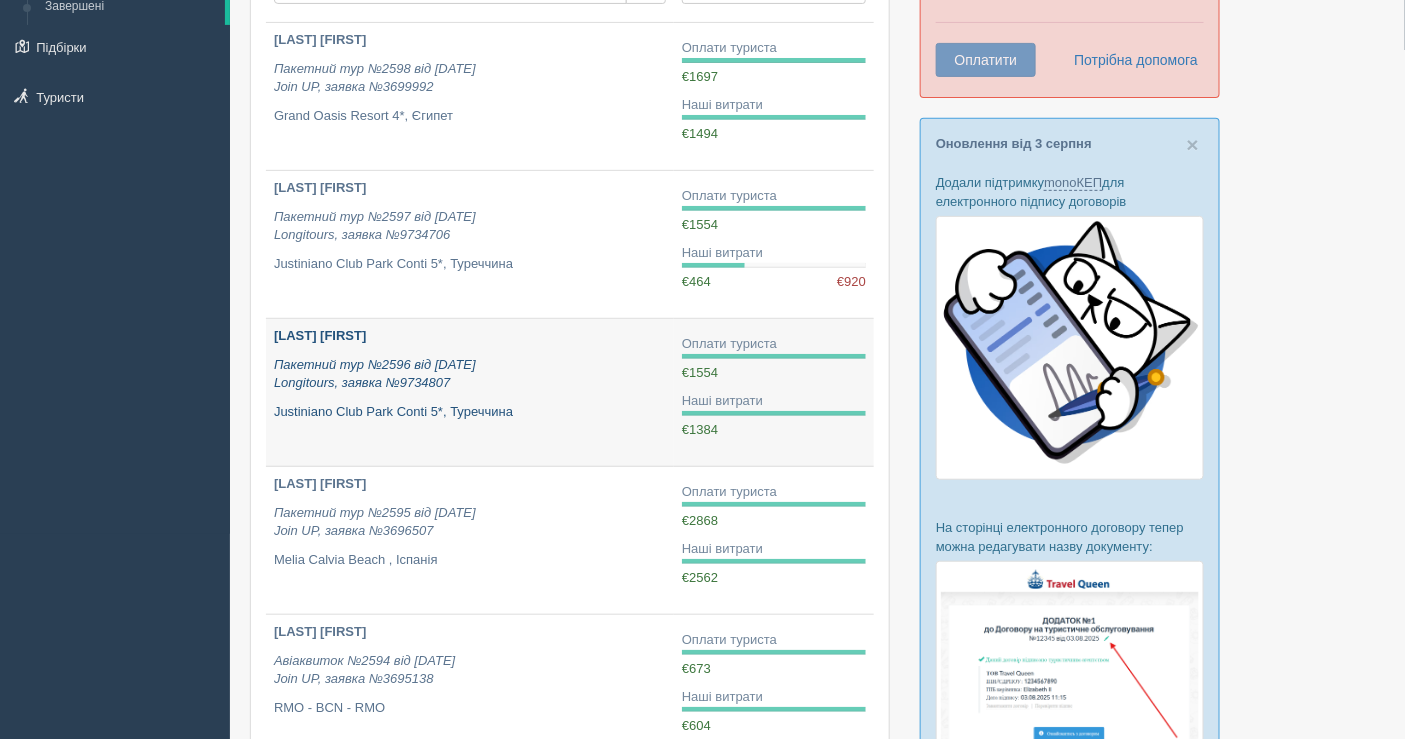 click on "Justiniano Club Park Conti 5*, Туреччина" at bounding box center (470, 412) 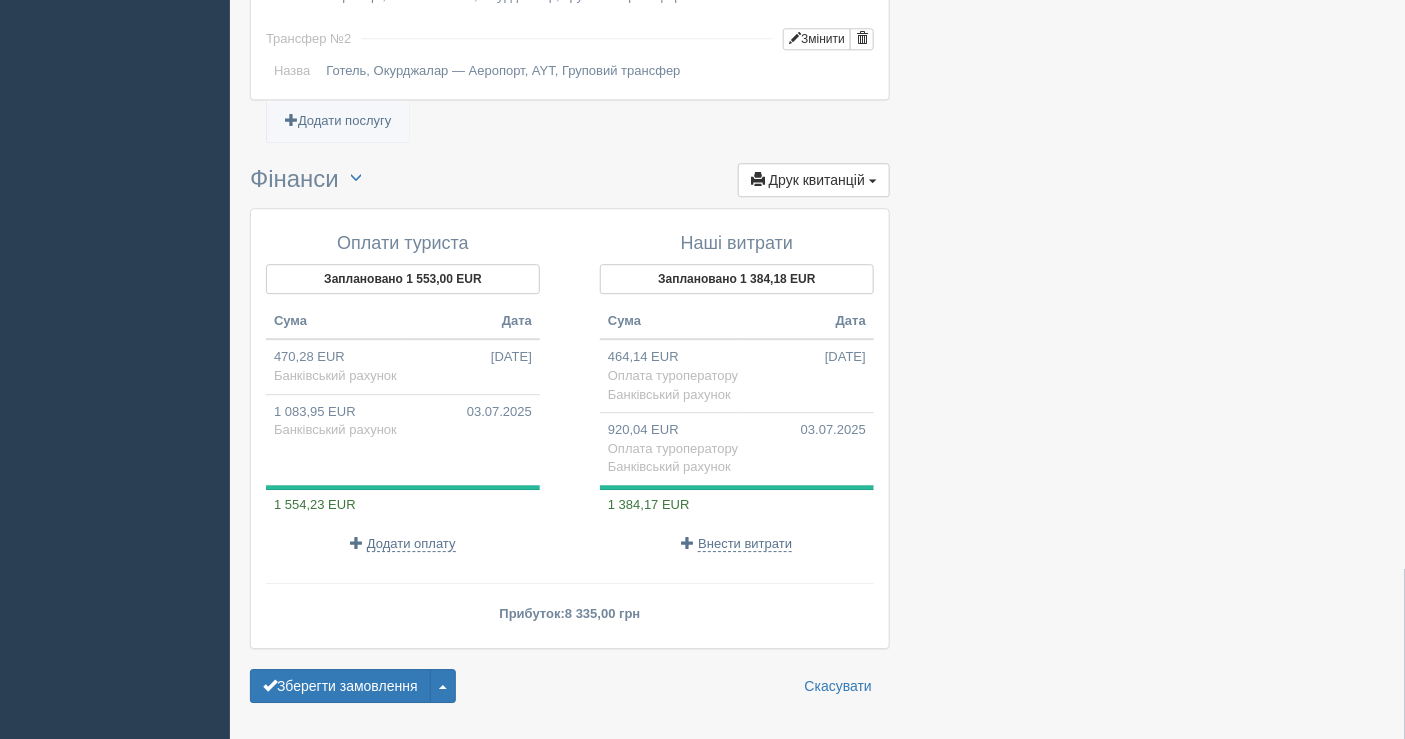 scroll, scrollTop: 1768, scrollLeft: 0, axis: vertical 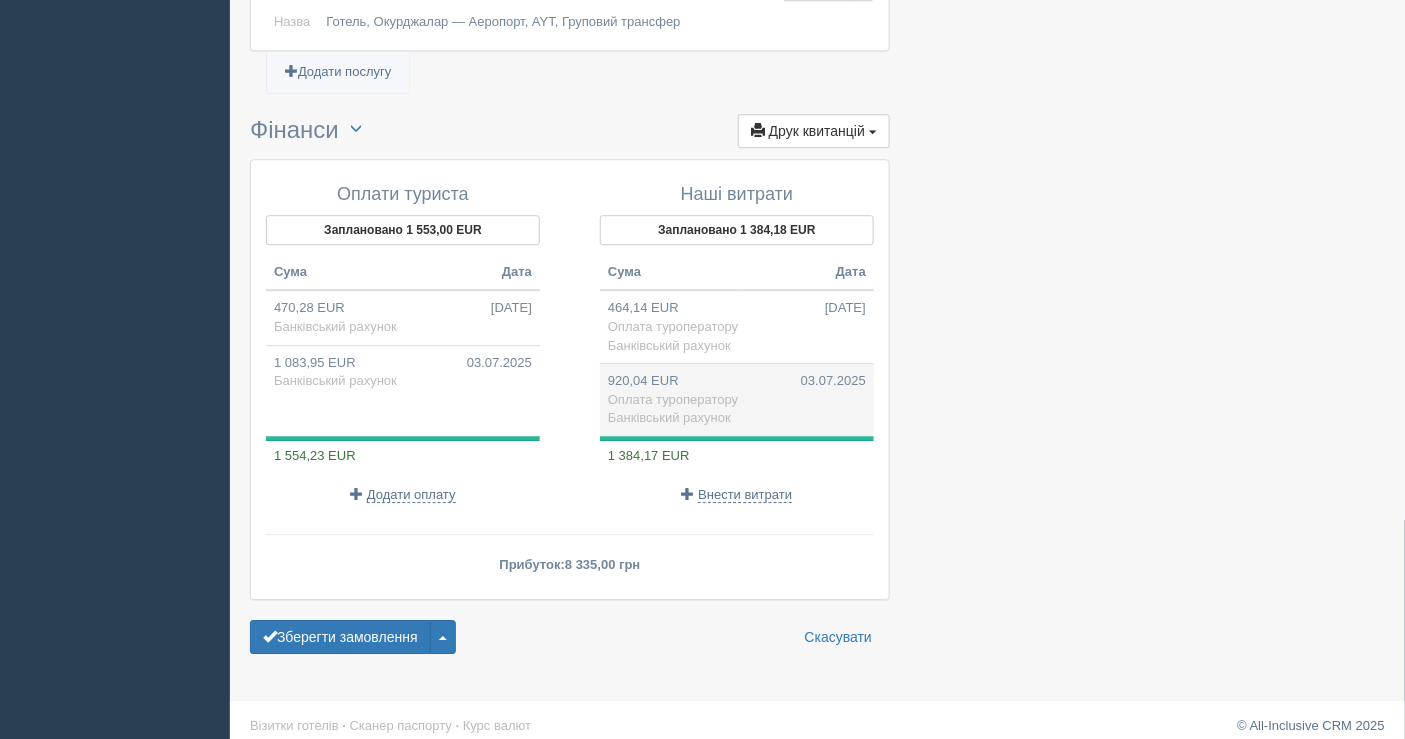 click on "Оплата туроператору" at bounding box center [673, 399] 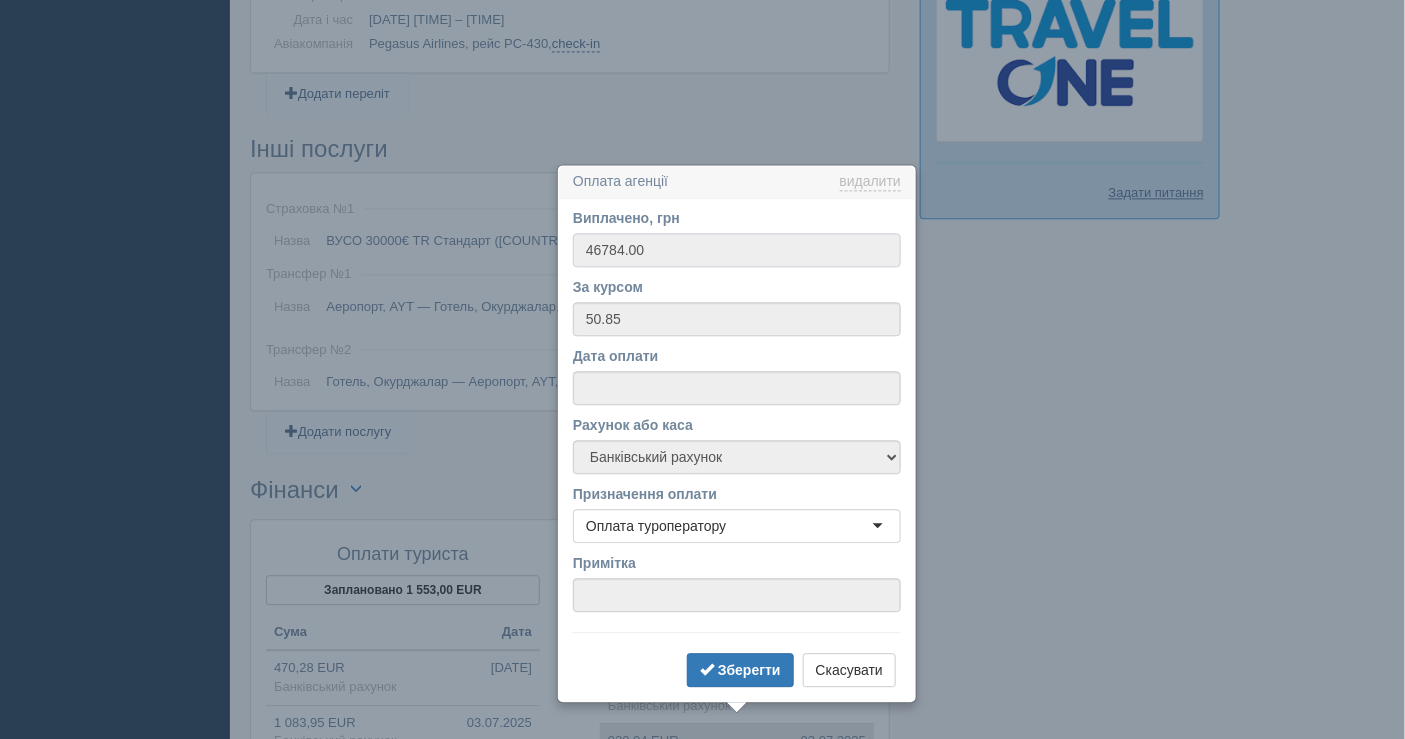 scroll, scrollTop: 1572, scrollLeft: 0, axis: vertical 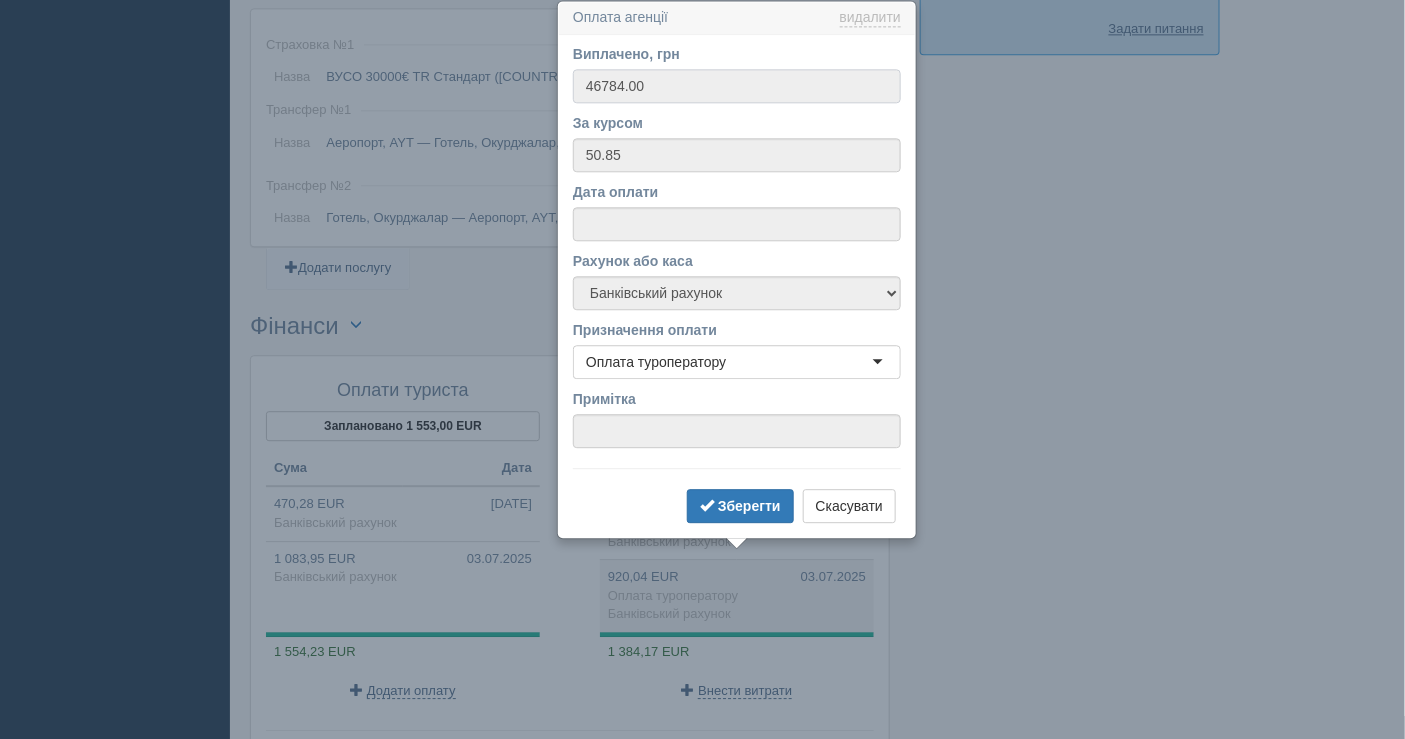 drag, startPoint x: 650, startPoint y: 81, endPoint x: 568, endPoint y: 85, distance: 82.0975 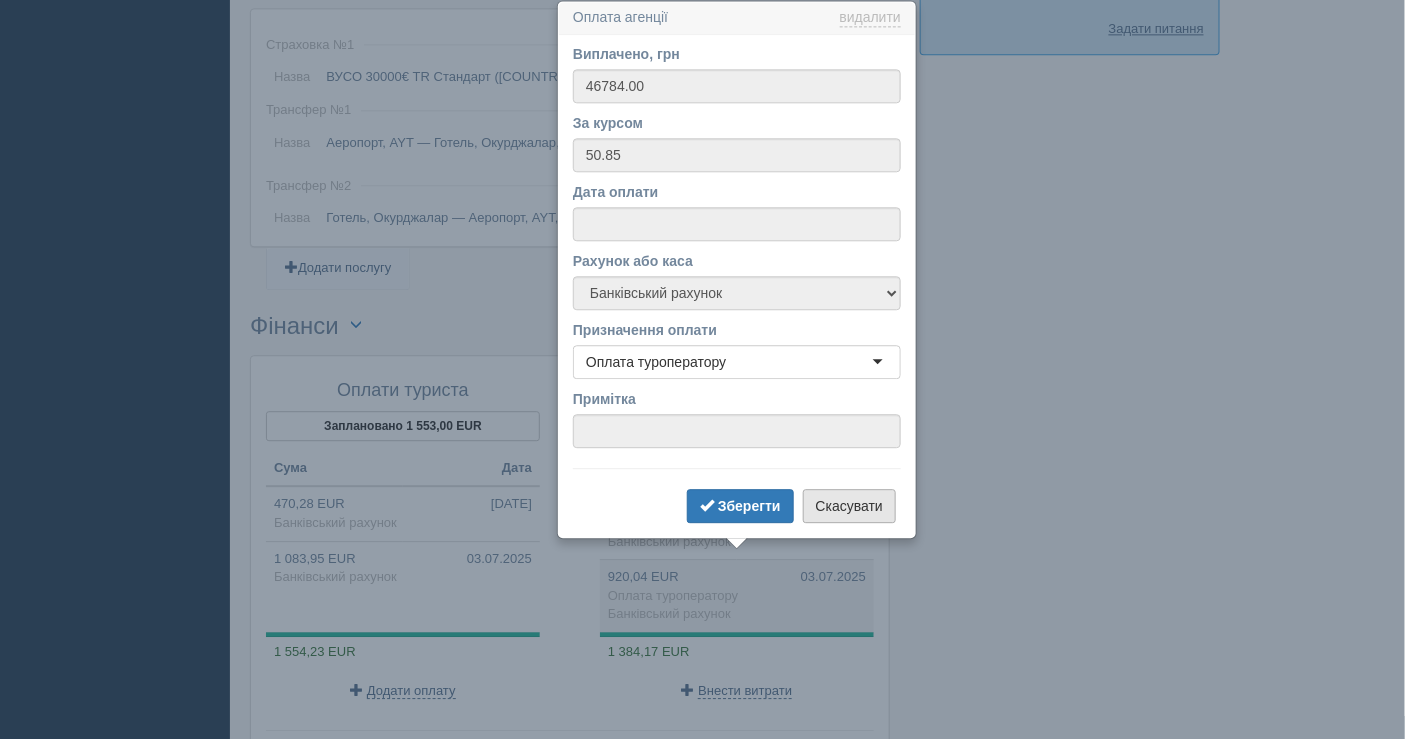 click on "Скасувати" at bounding box center [849, 506] 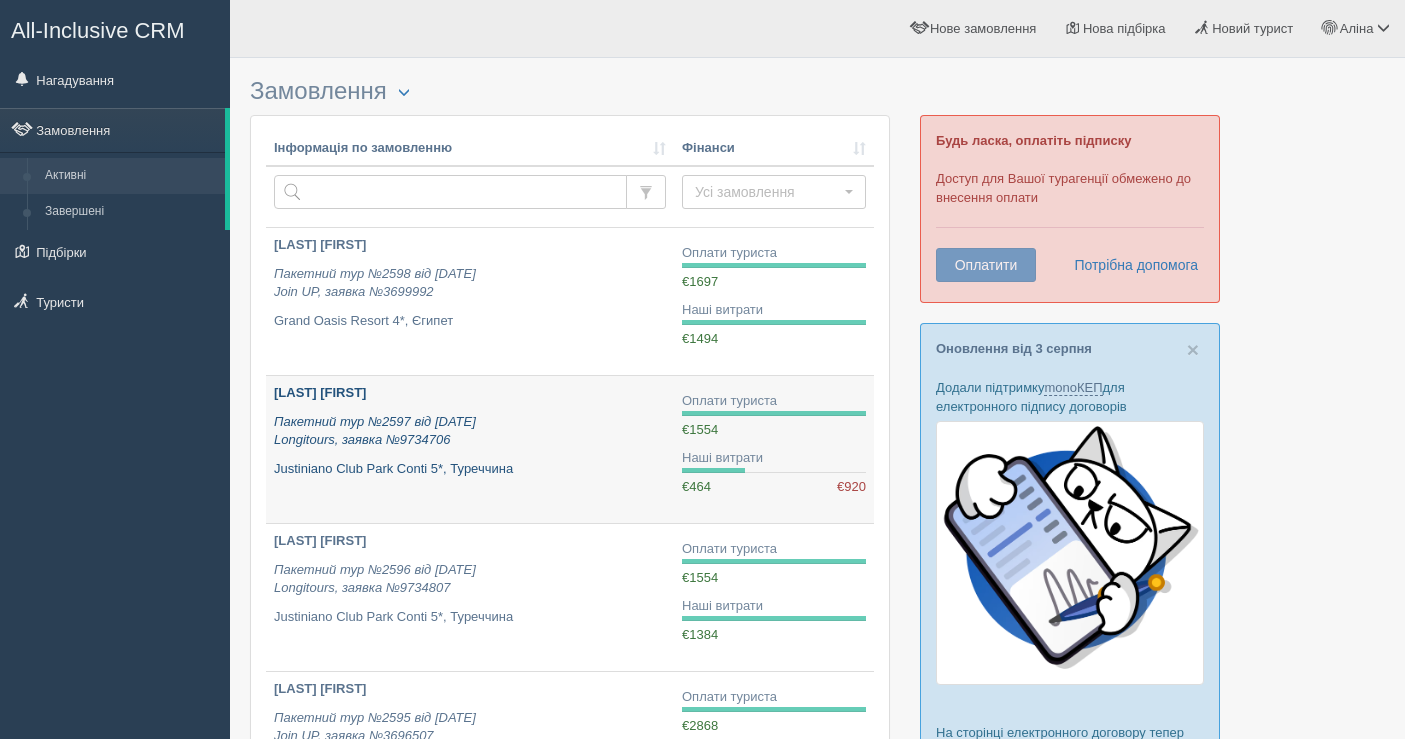 scroll, scrollTop: 205, scrollLeft: 0, axis: vertical 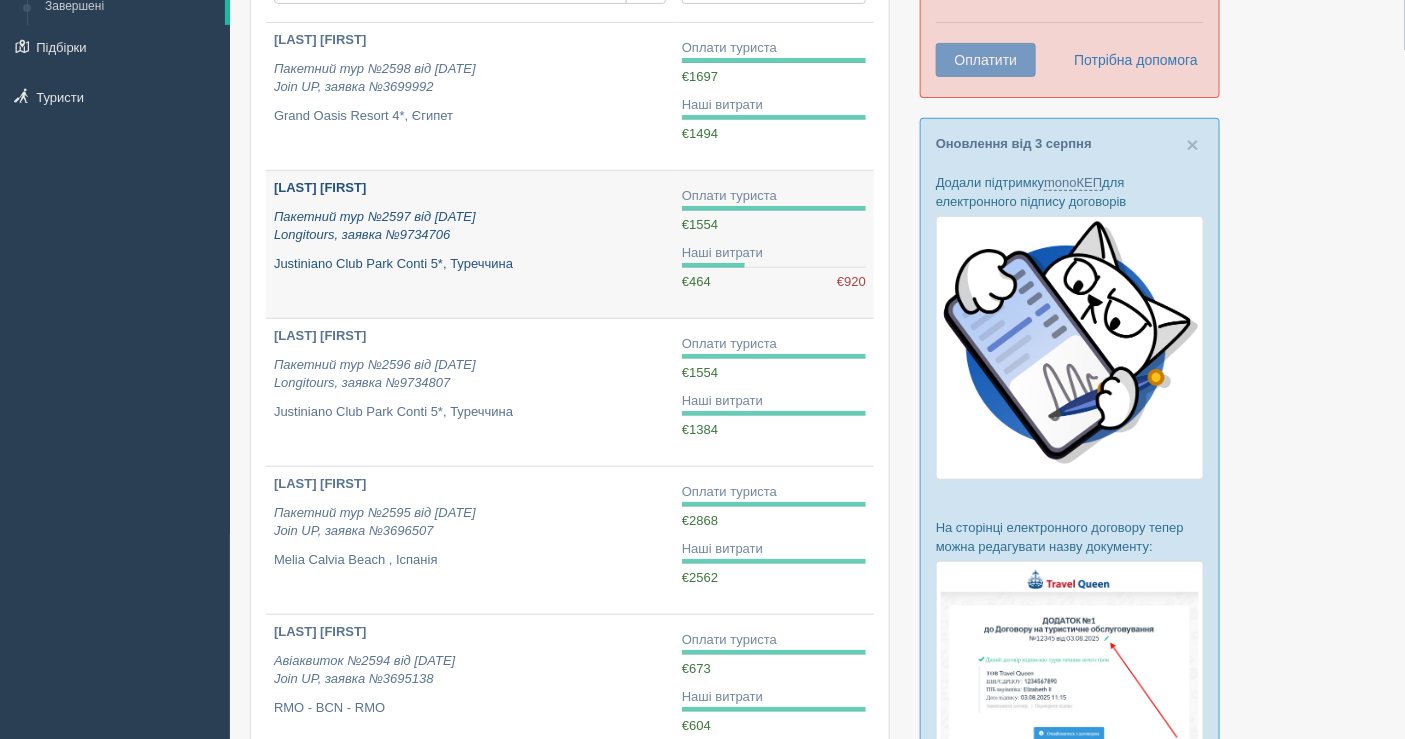 click on "[LAST] [FIRST]
Пакетний тур №2597 від [DATE]
Longitours, заявка №9734706
Justiniano Club Park Conti 5*, [COUNTRY]" at bounding box center (470, 226) 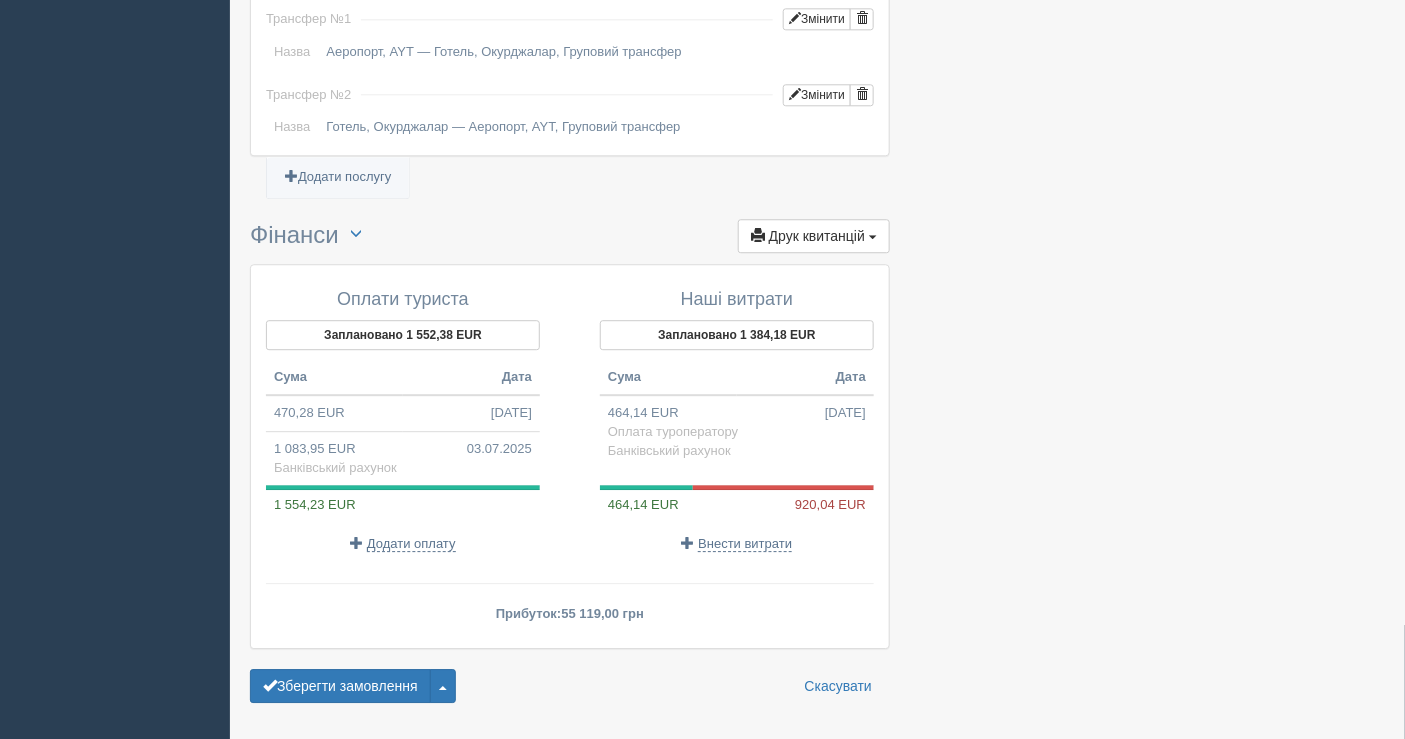 scroll, scrollTop: 1713, scrollLeft: 0, axis: vertical 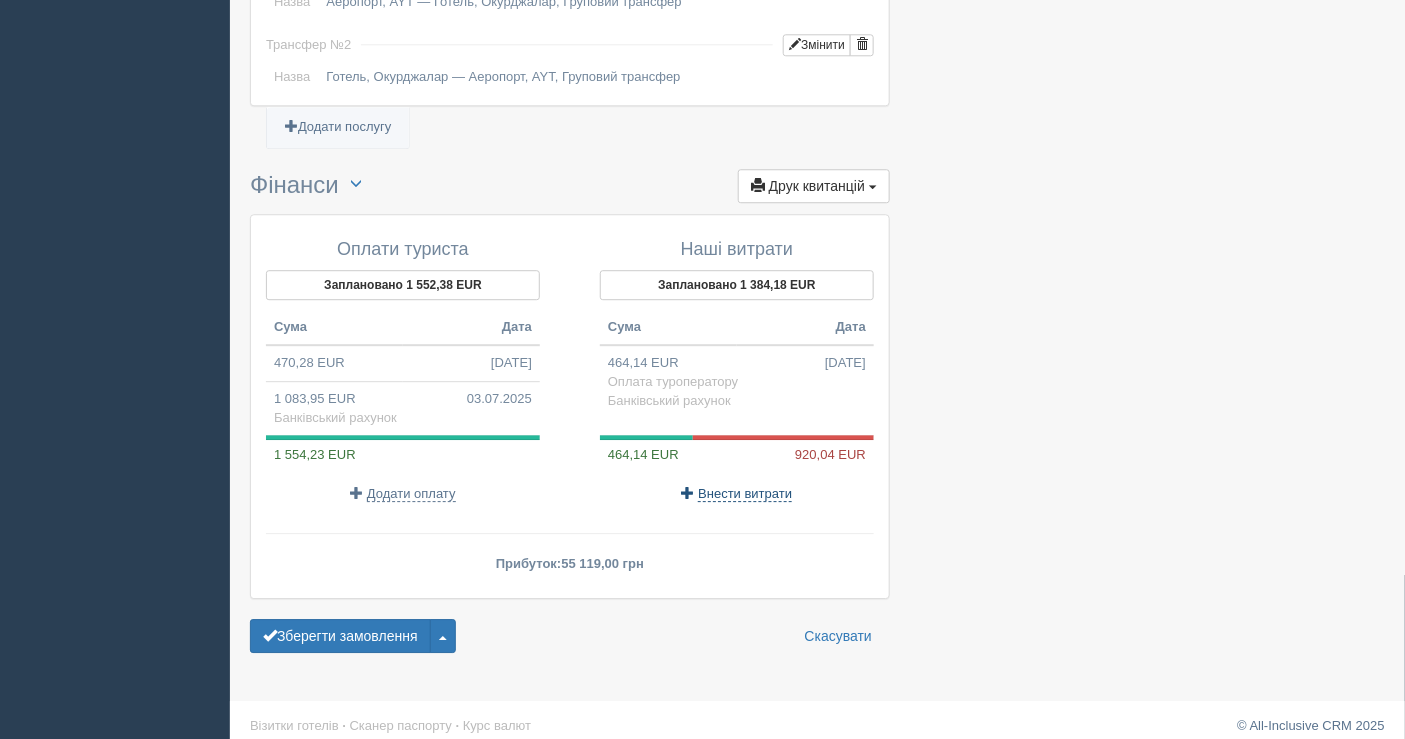 click on "Внести витрати" at bounding box center (737, 493) 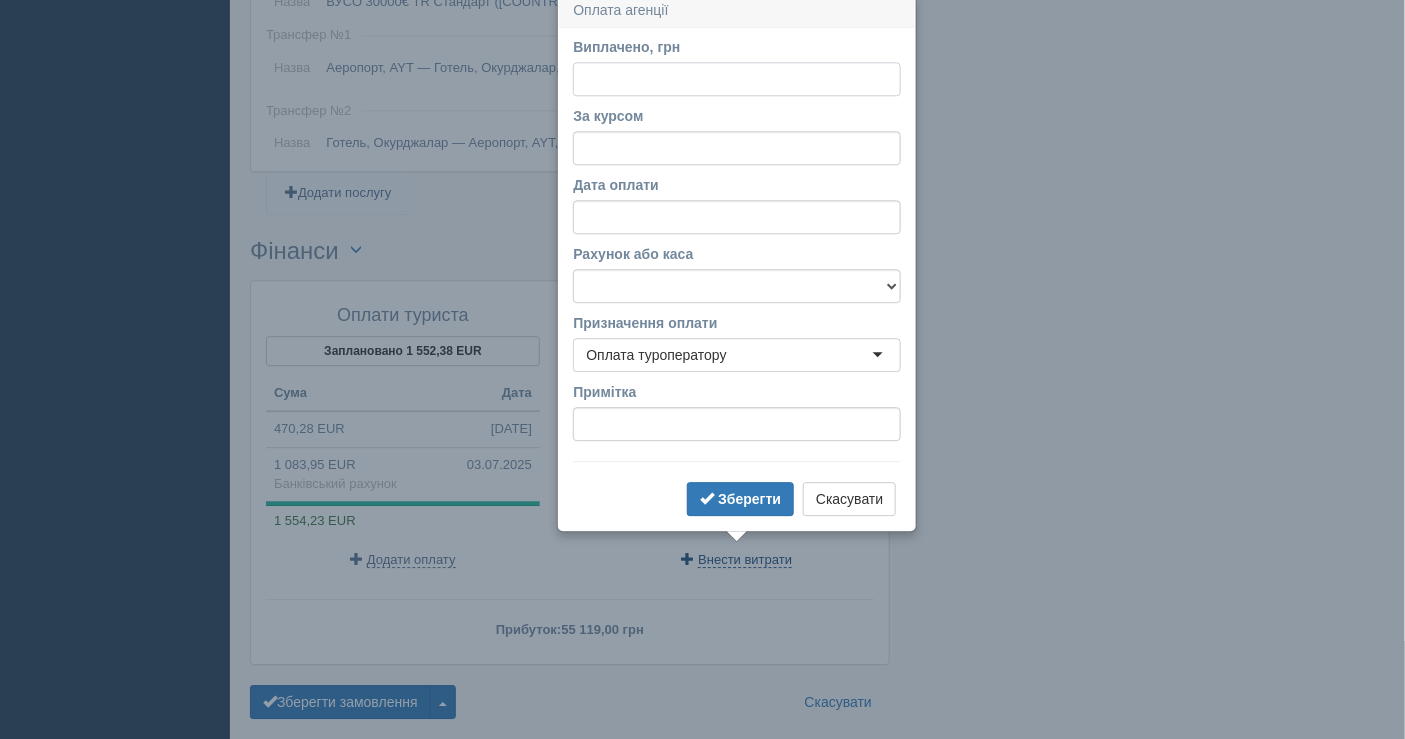 scroll, scrollTop: 1640, scrollLeft: 0, axis: vertical 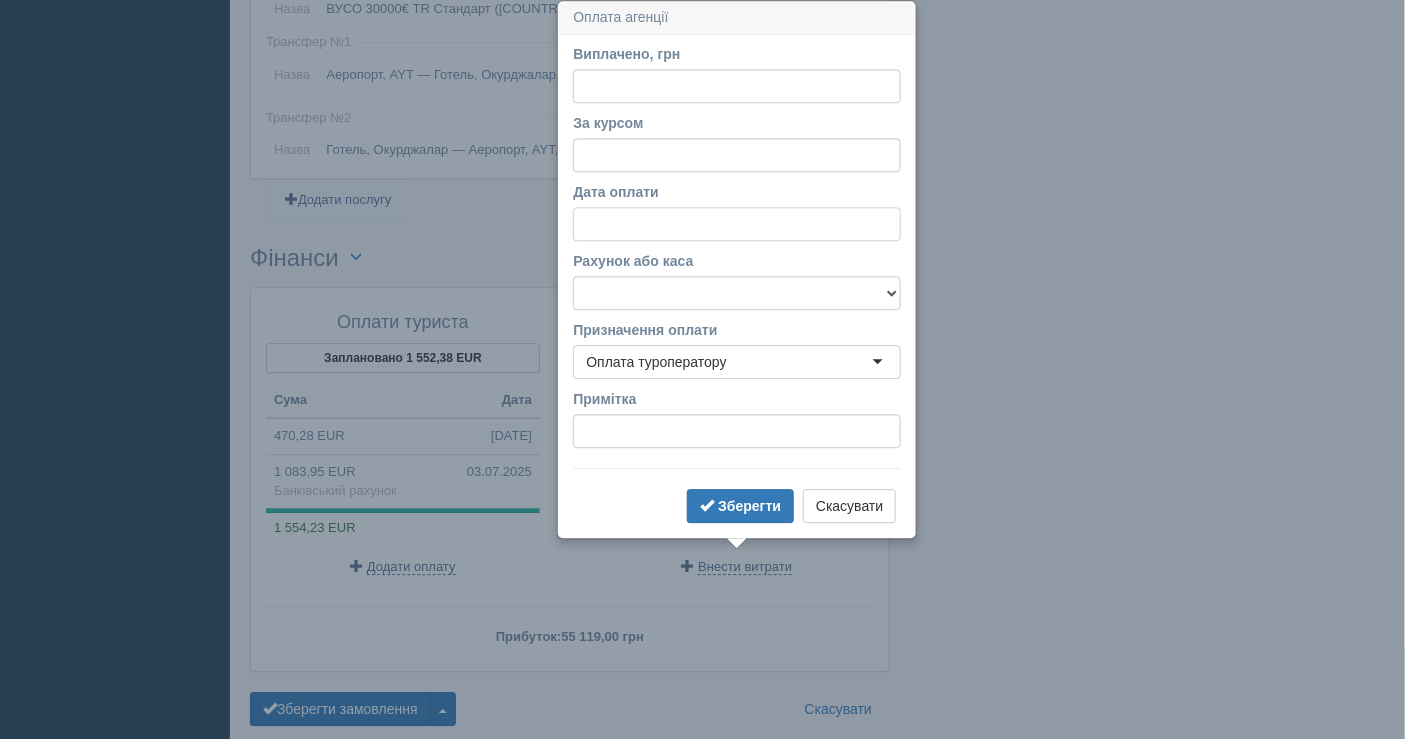 click on "Дата оплати" at bounding box center (737, 224) 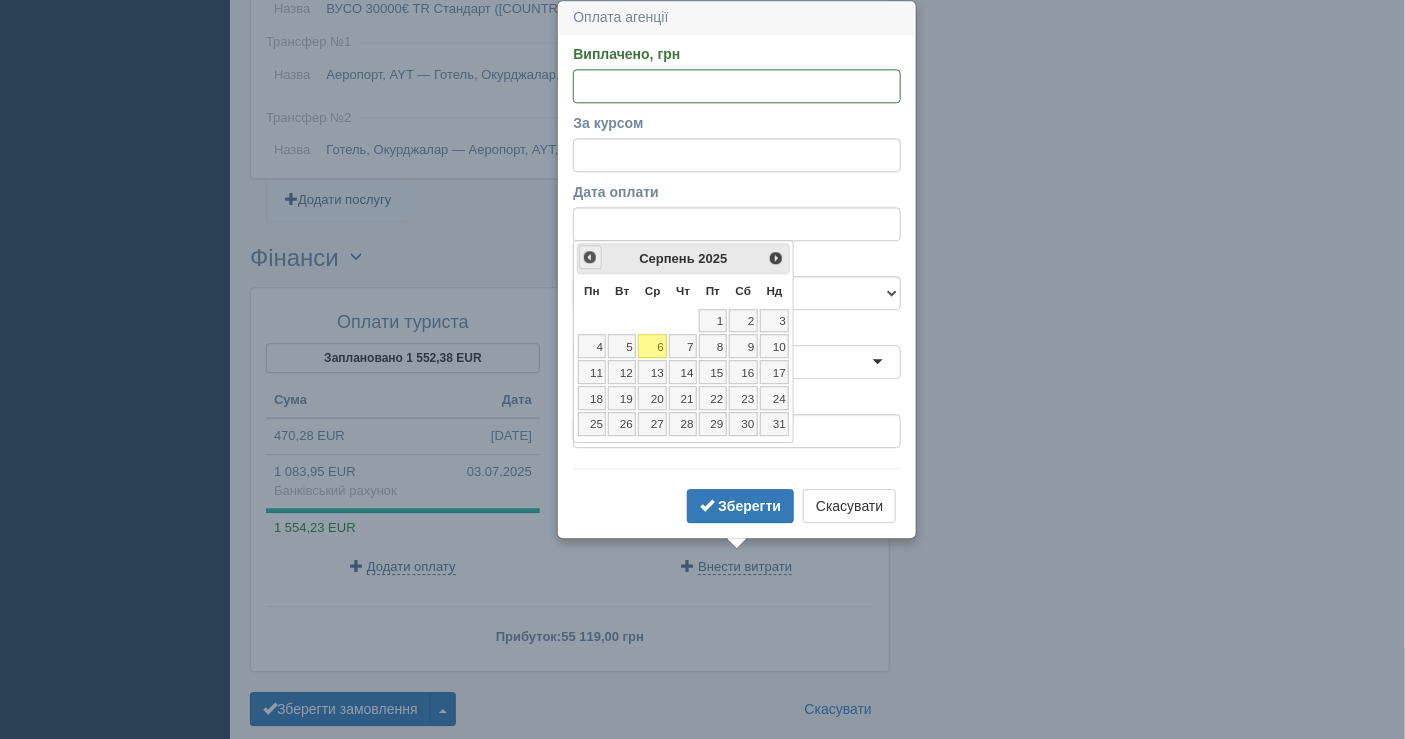 click on "<Попер" at bounding box center [590, 257] 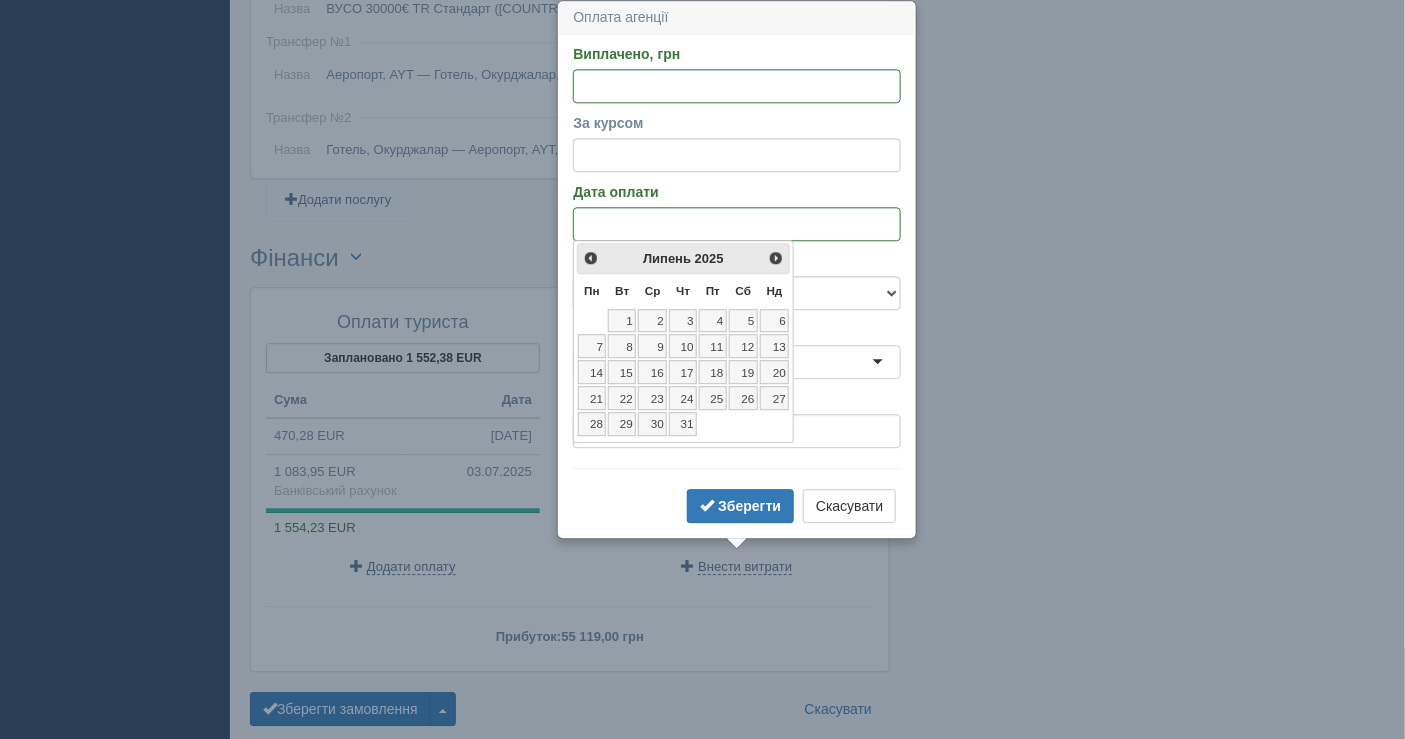 click on "3" at bounding box center [683, 321] 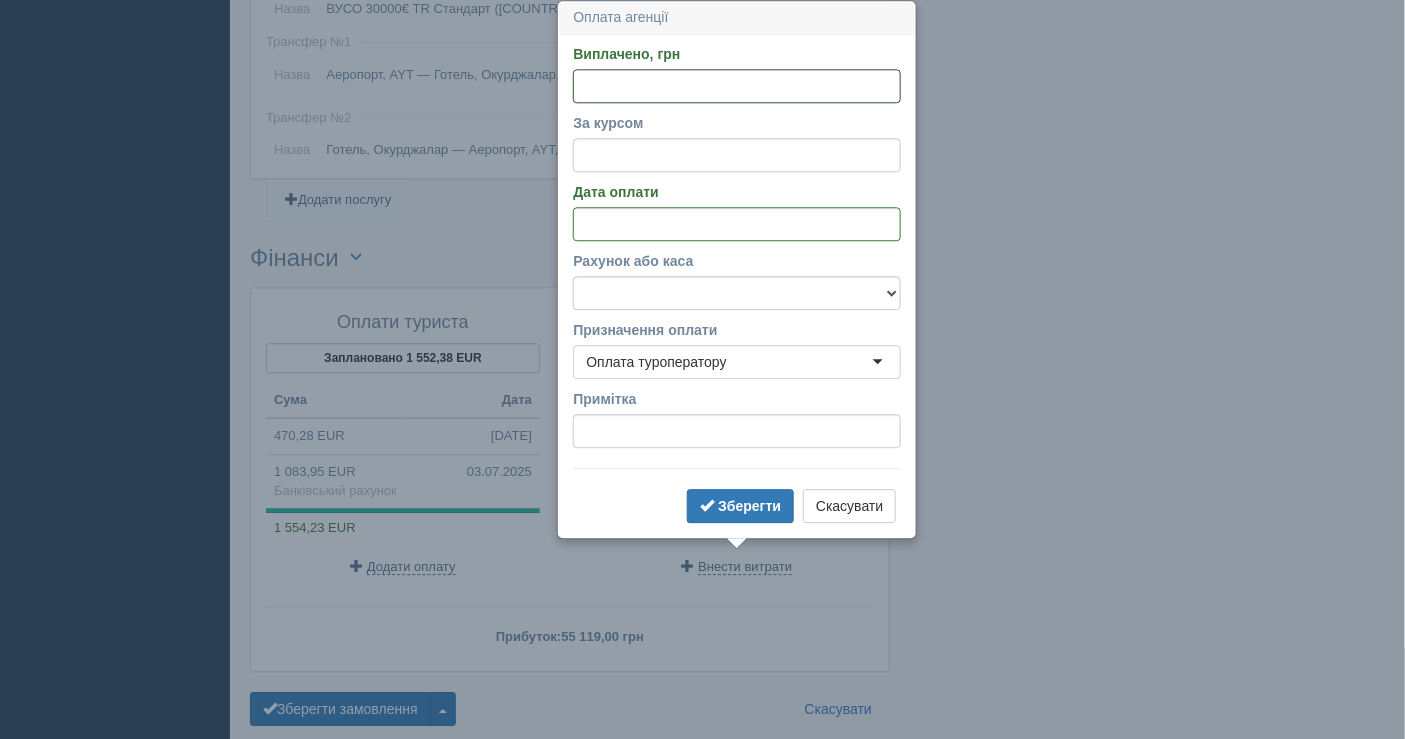 click on "Виплачено, грн" at bounding box center (737, 86) 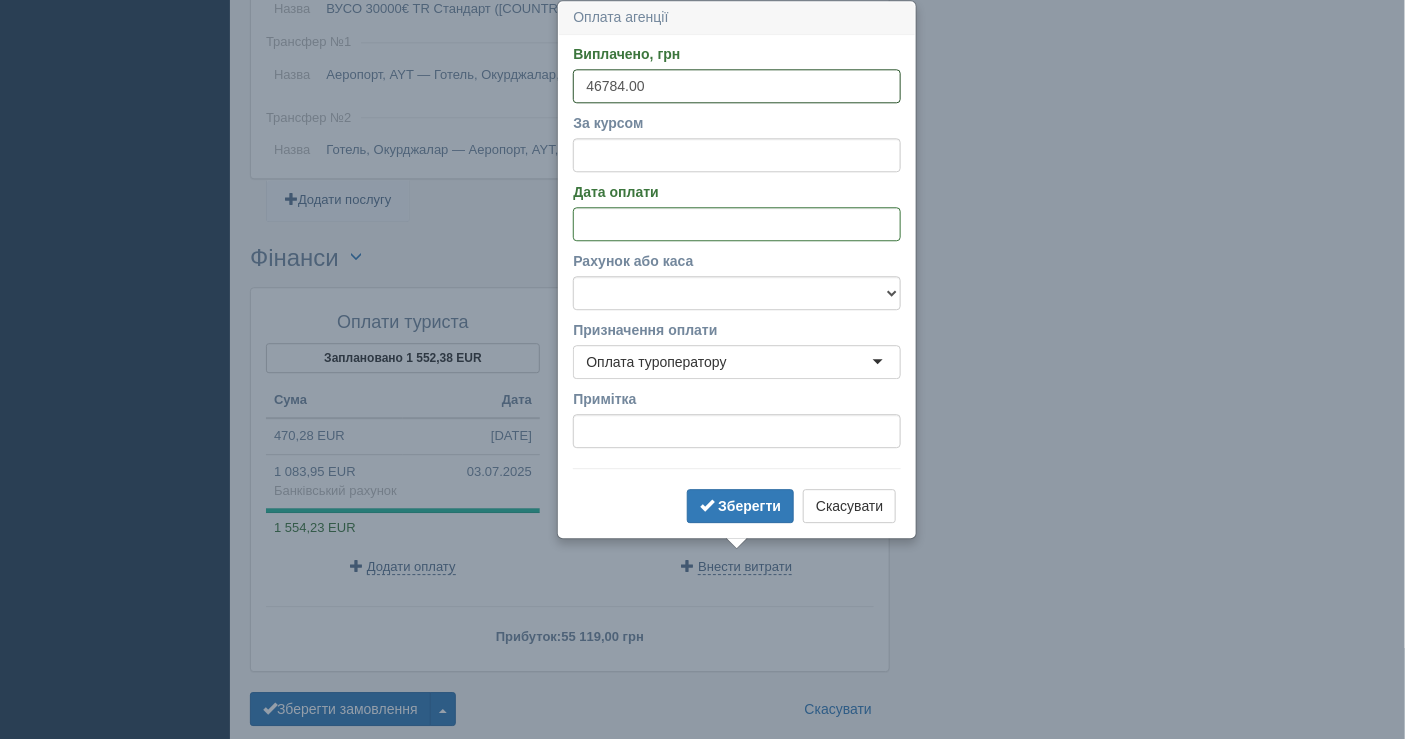 type on "46784.00" 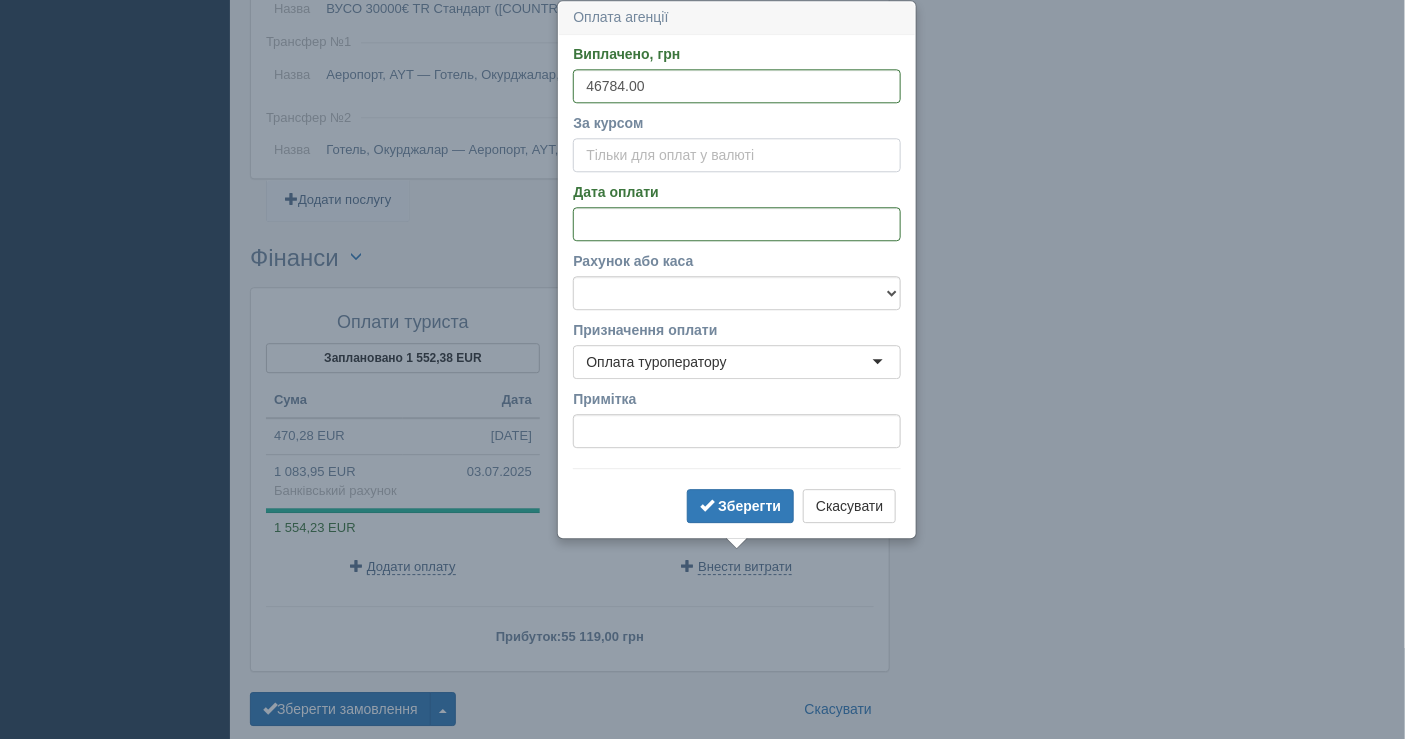 click on "За курсом" at bounding box center (737, 155) 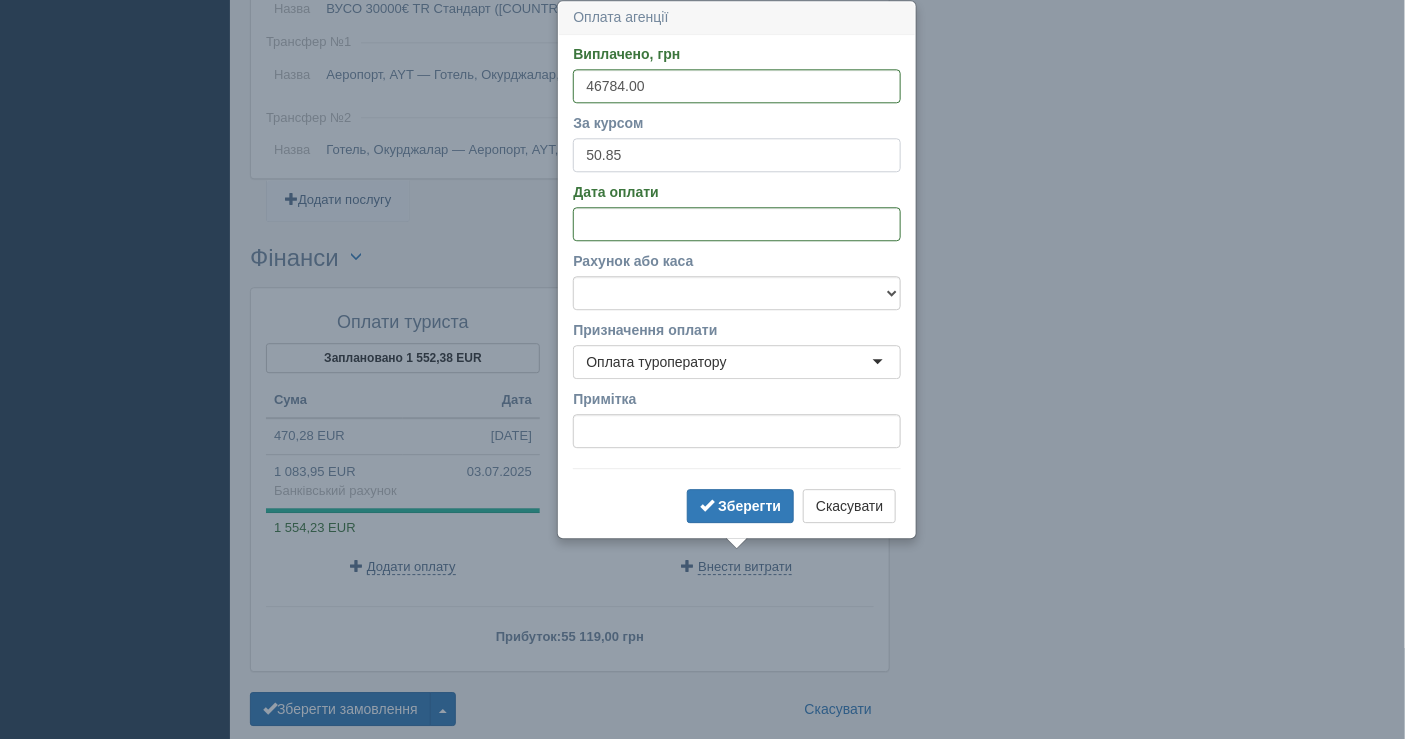 type on "50.85" 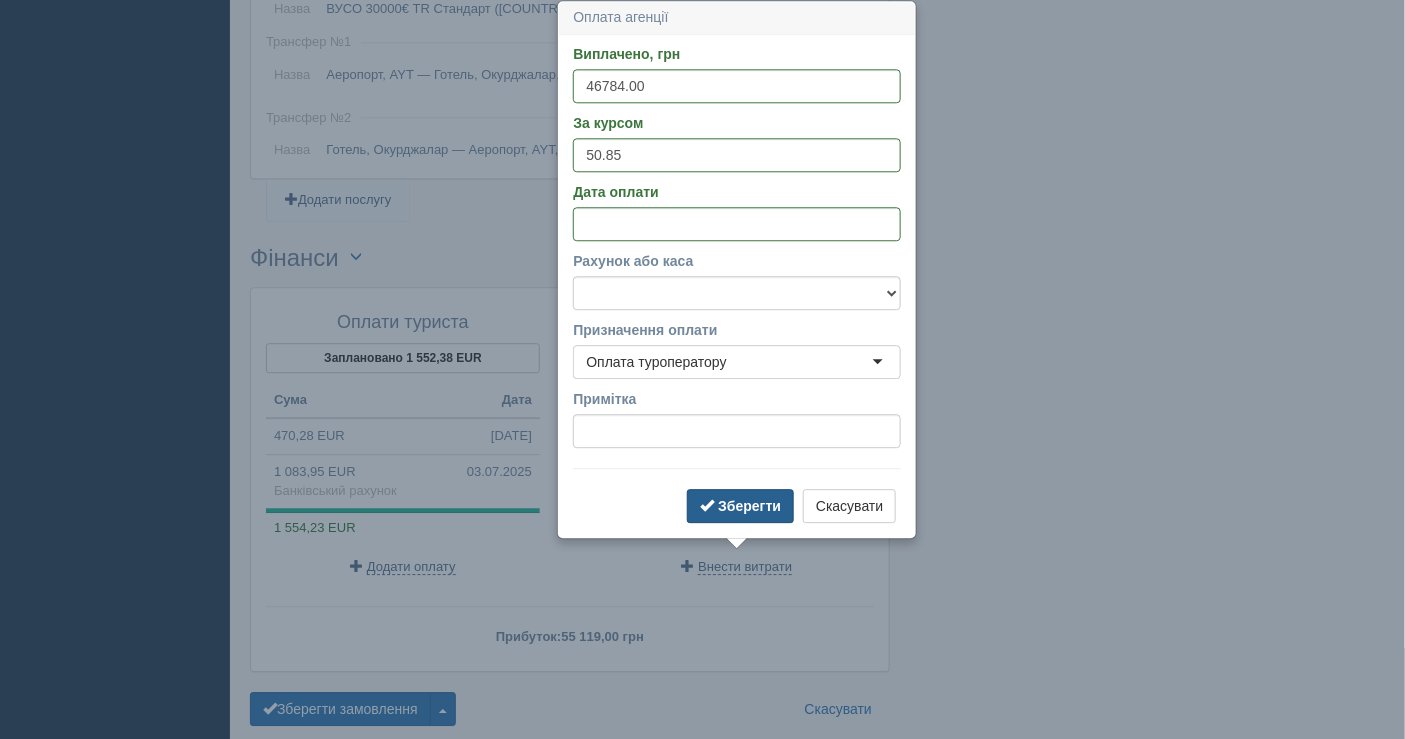 click on "Зберегти" at bounding box center [740, 506] 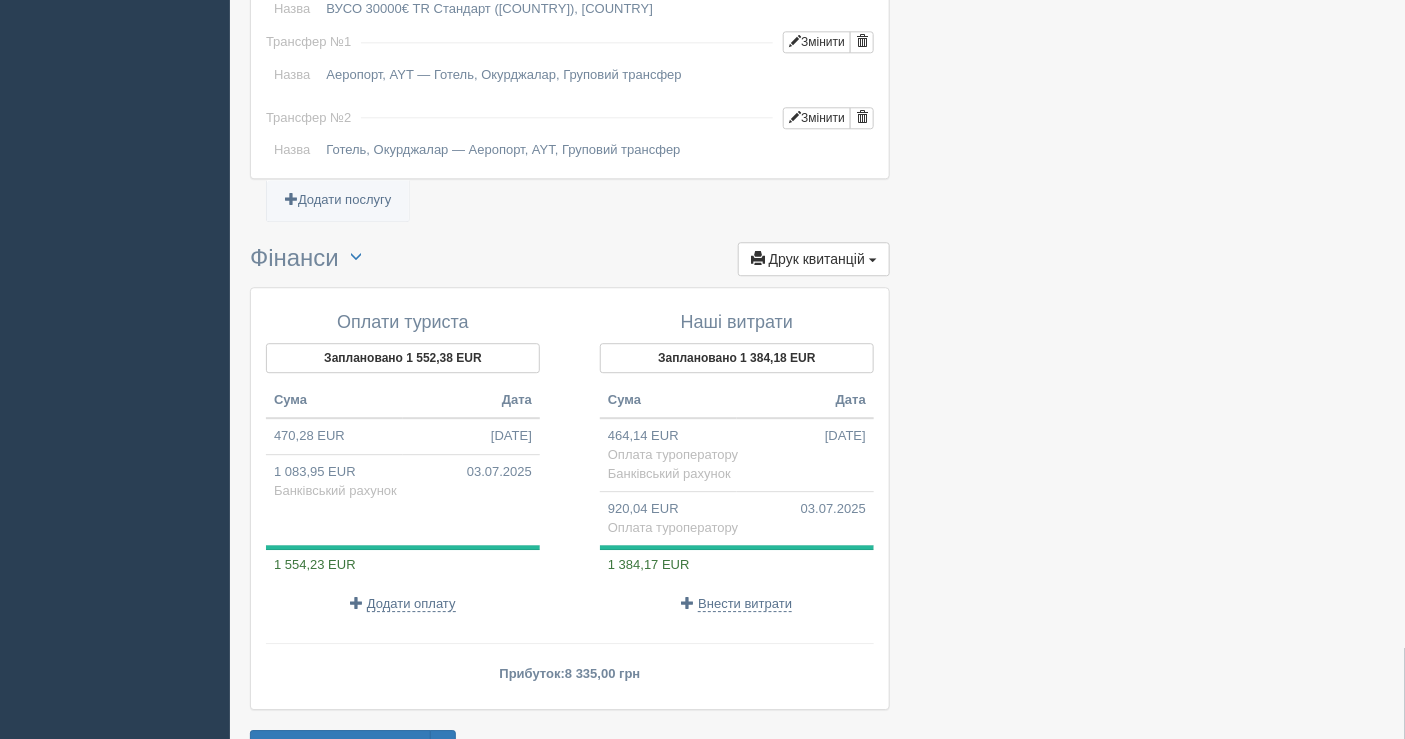 scroll, scrollTop: 1750, scrollLeft: 0, axis: vertical 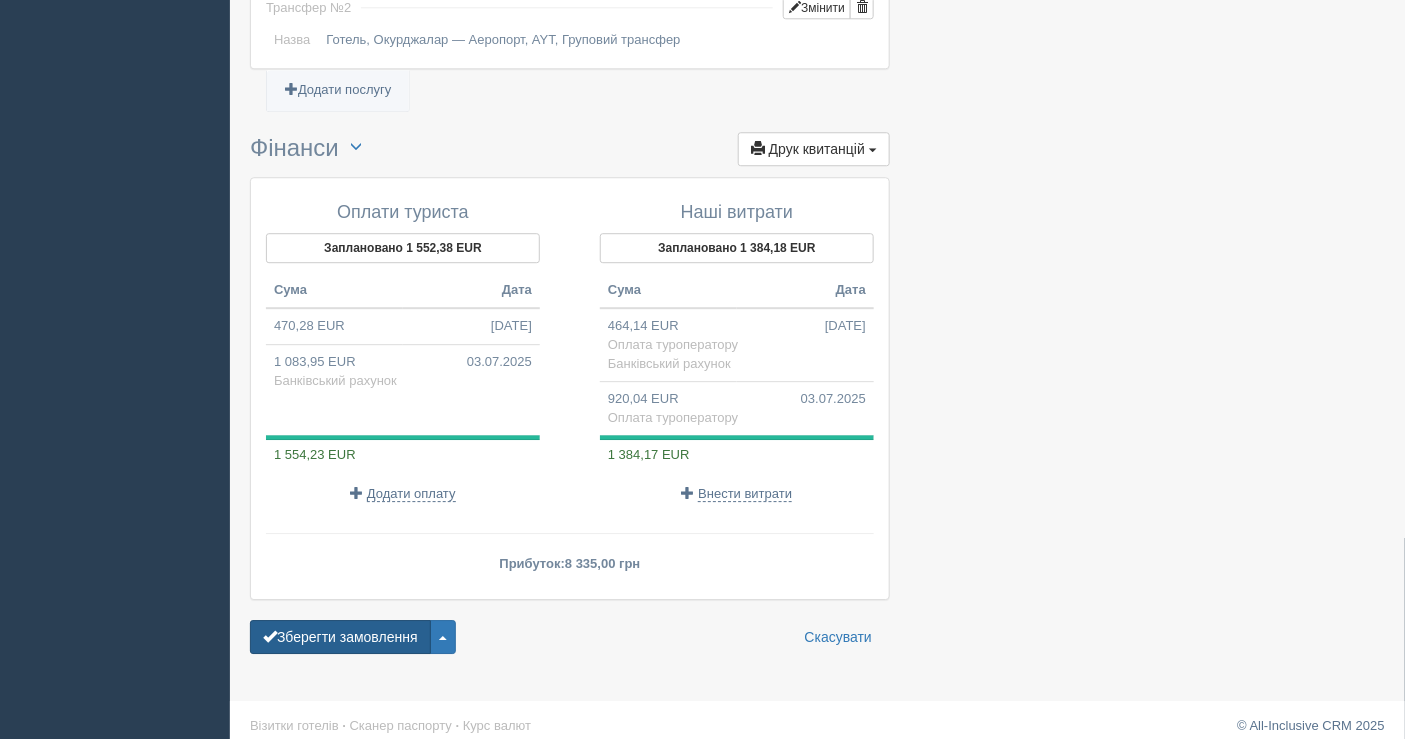 click on "Зберегти замовлення" at bounding box center [340, 637] 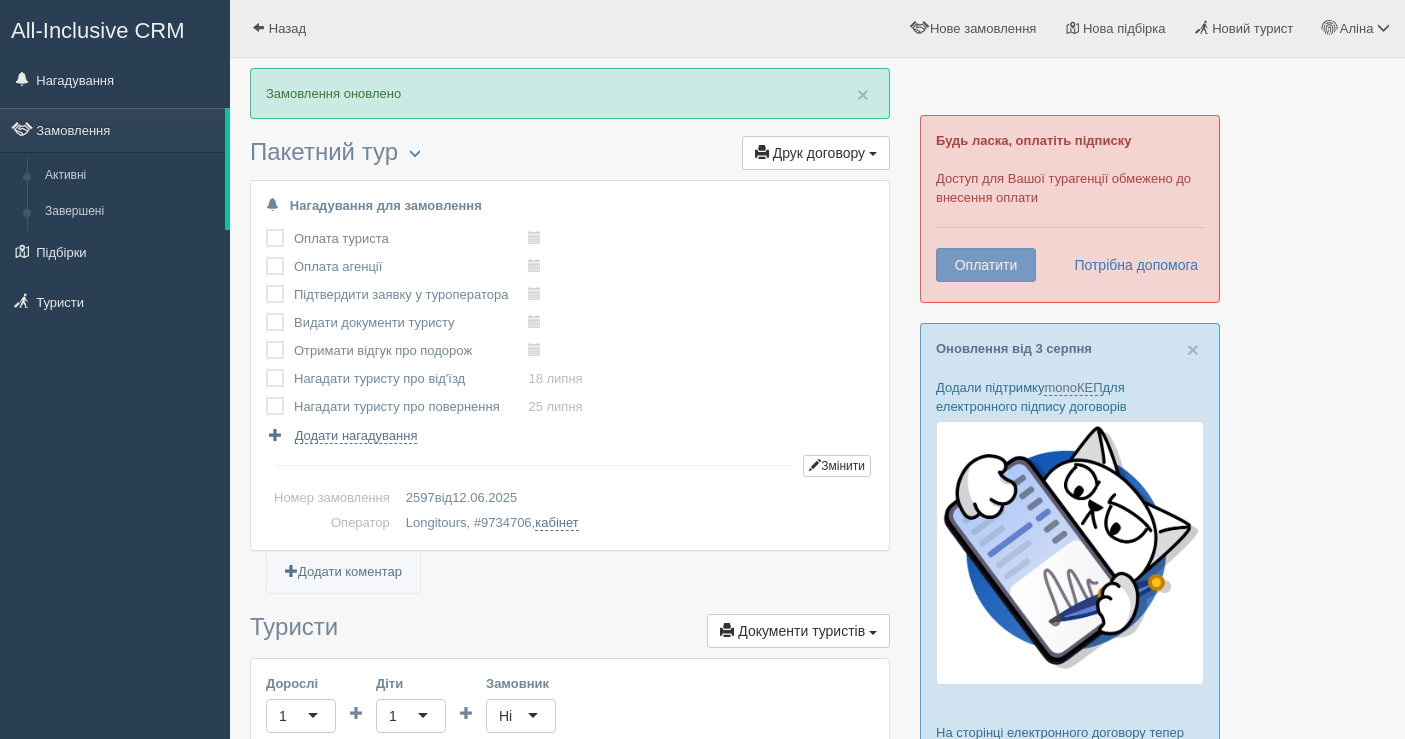 scroll, scrollTop: 0, scrollLeft: 0, axis: both 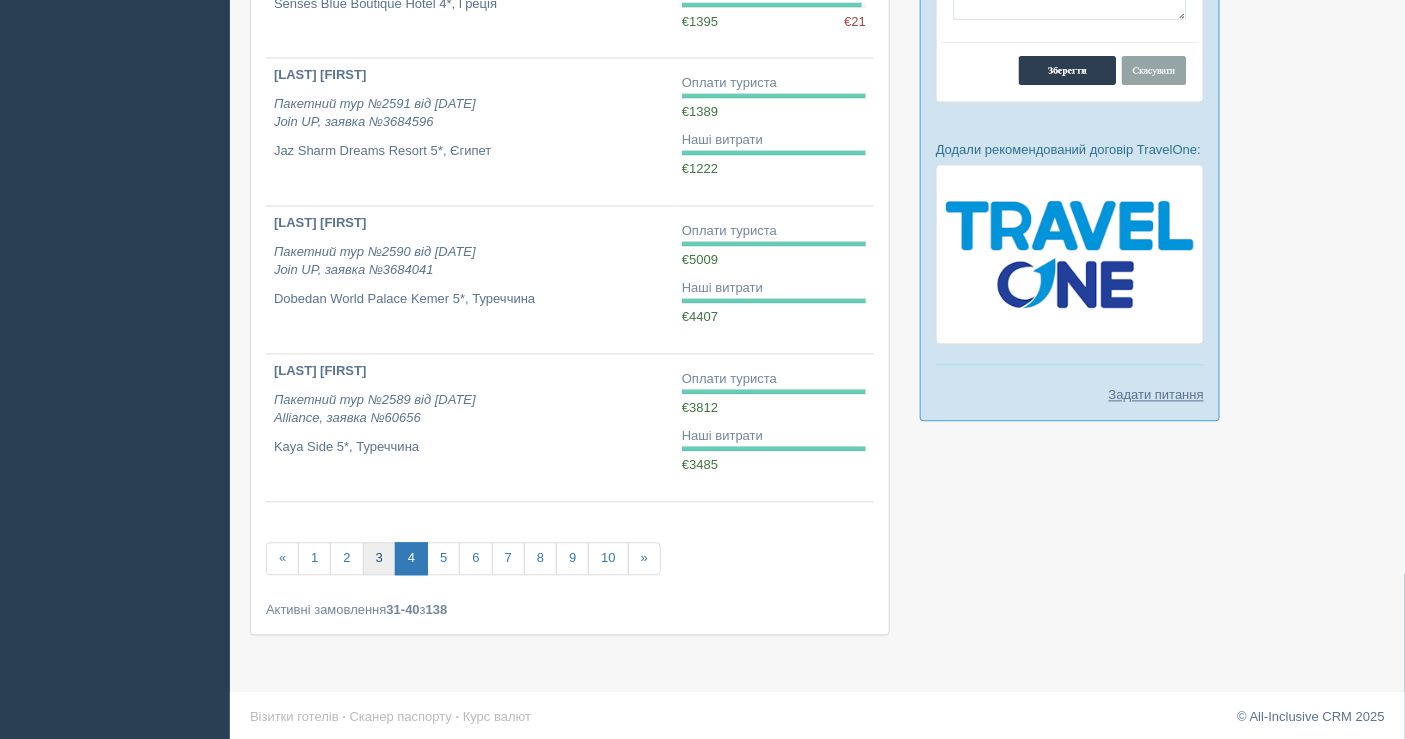 click on "3" at bounding box center (379, 559) 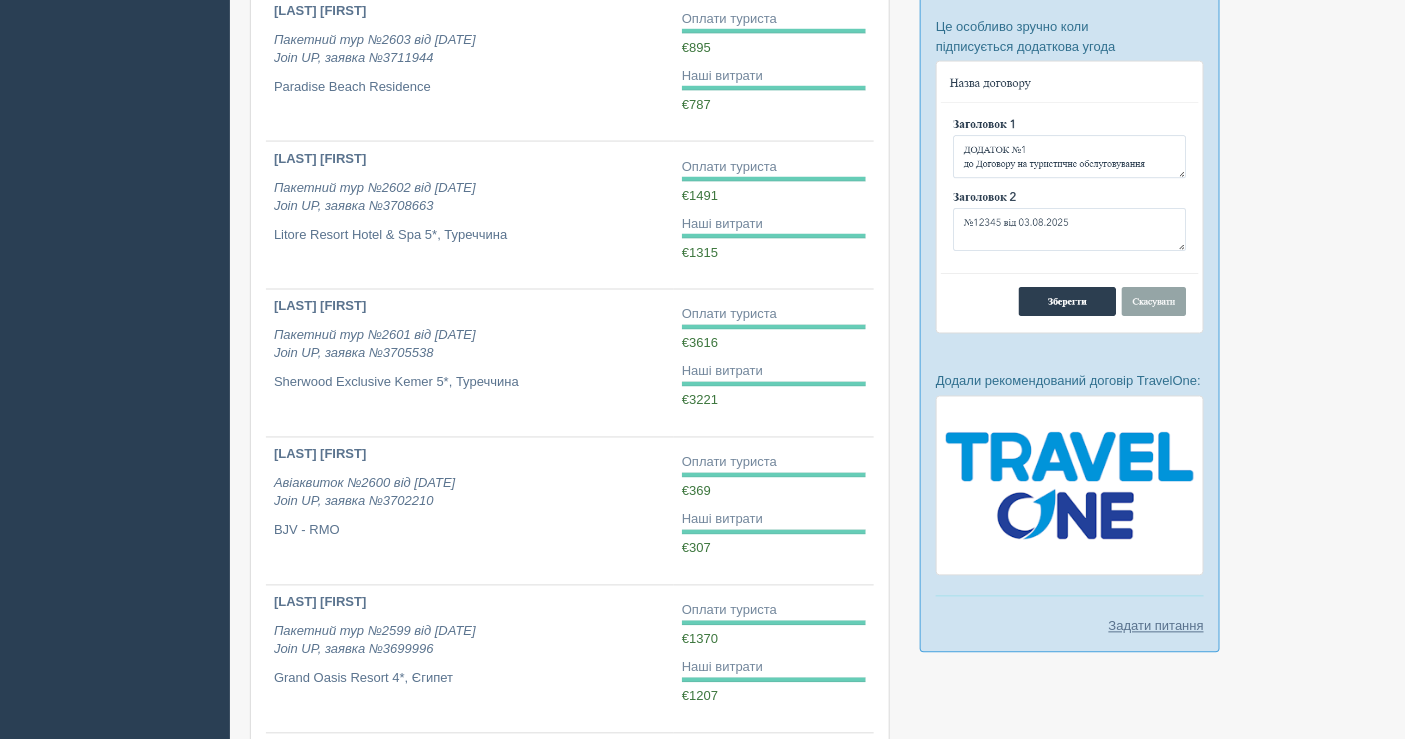 scroll, scrollTop: 1205, scrollLeft: 0, axis: vertical 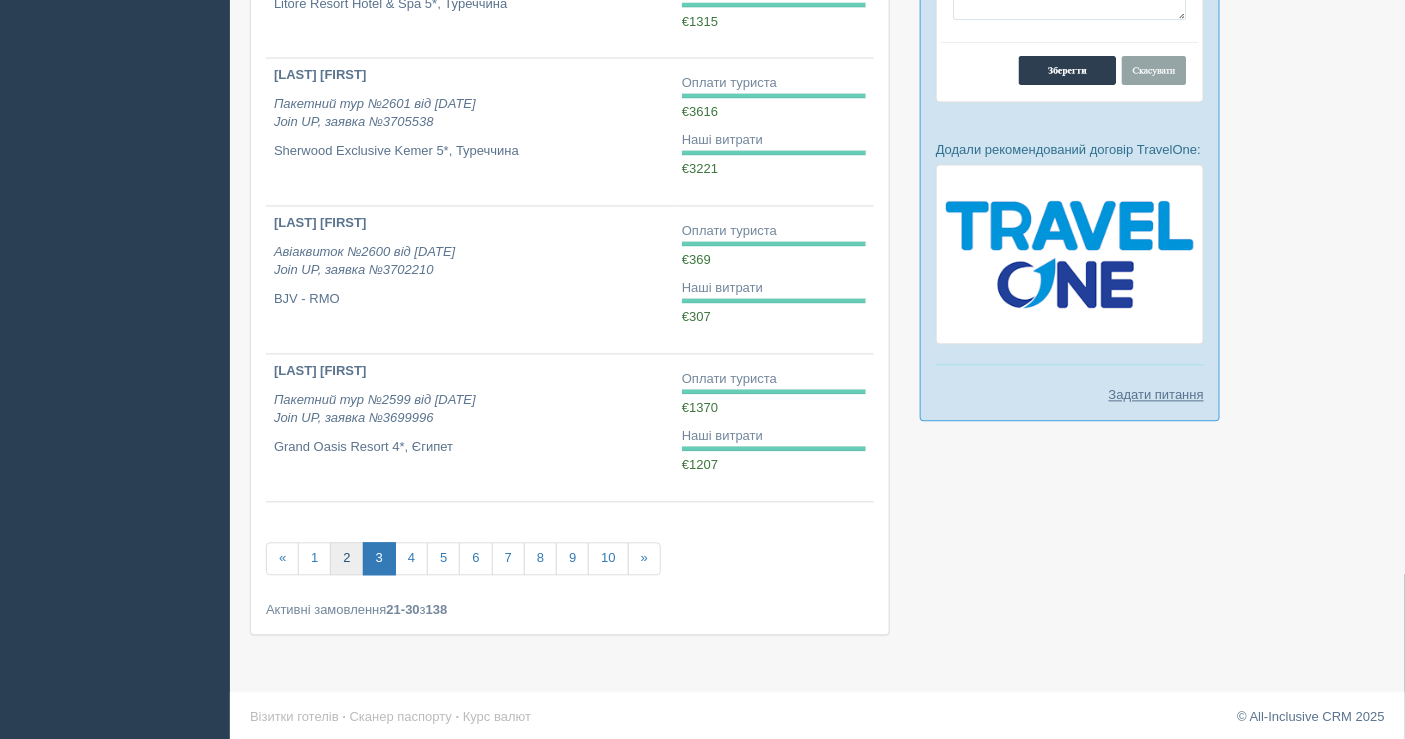 click on "2" at bounding box center (346, 559) 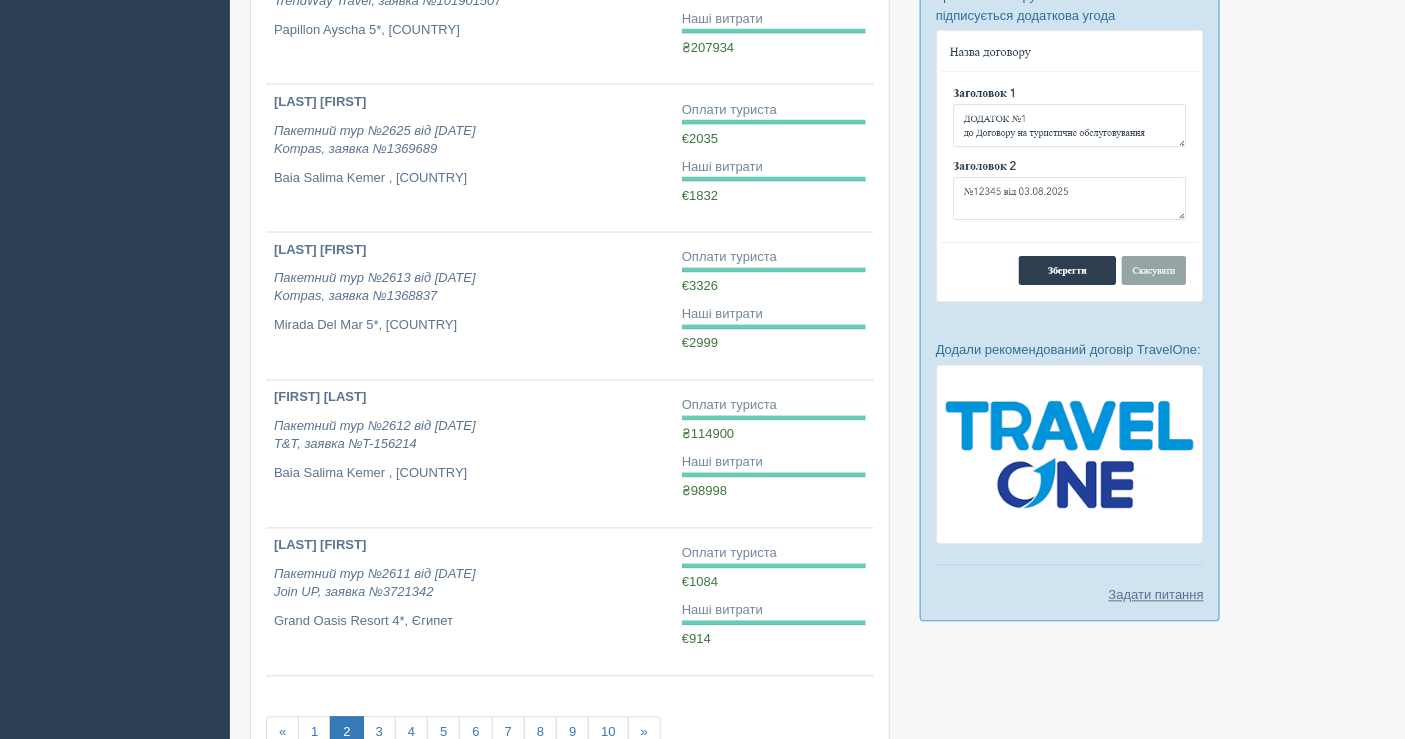 scroll, scrollTop: 1178, scrollLeft: 0, axis: vertical 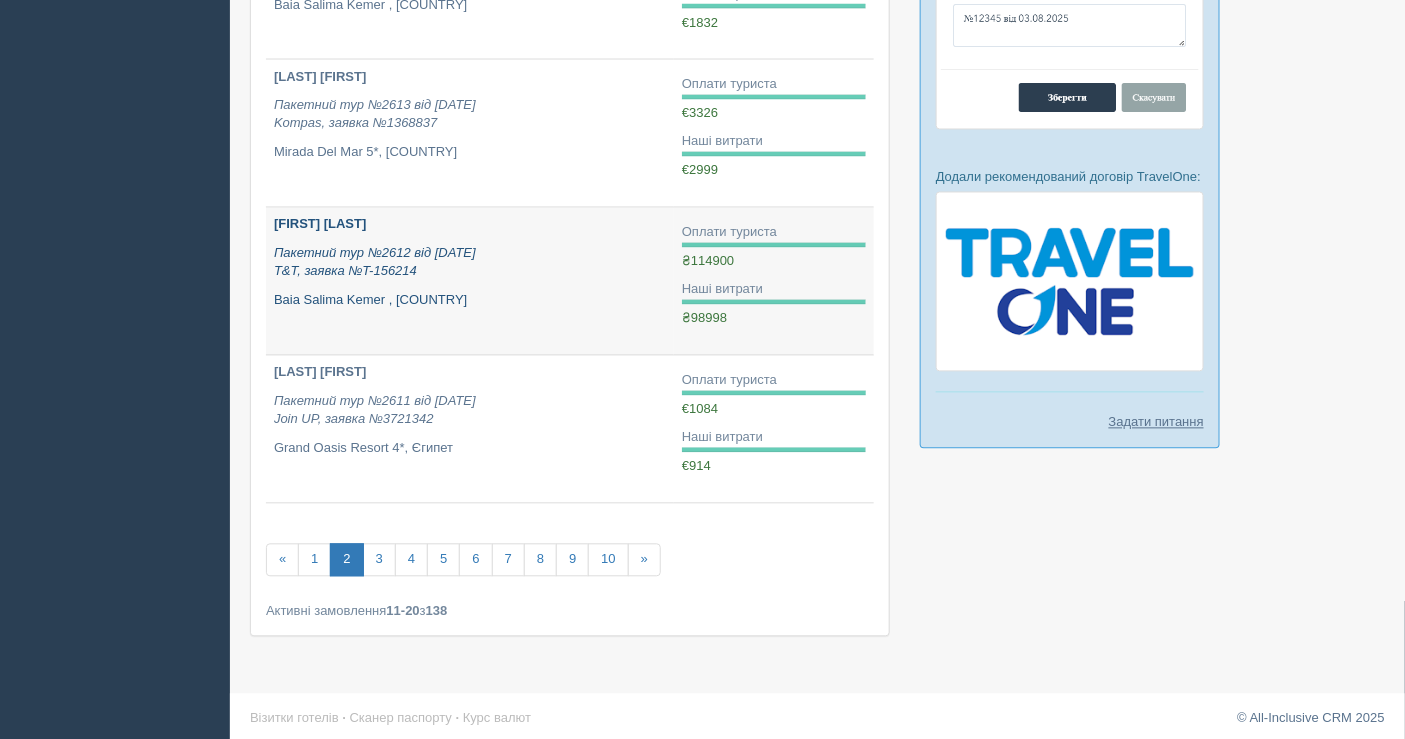 click on "Пакетний тур №2612 від 27.06.2025
T&T, заявка №T-156214" at bounding box center (375, 263) 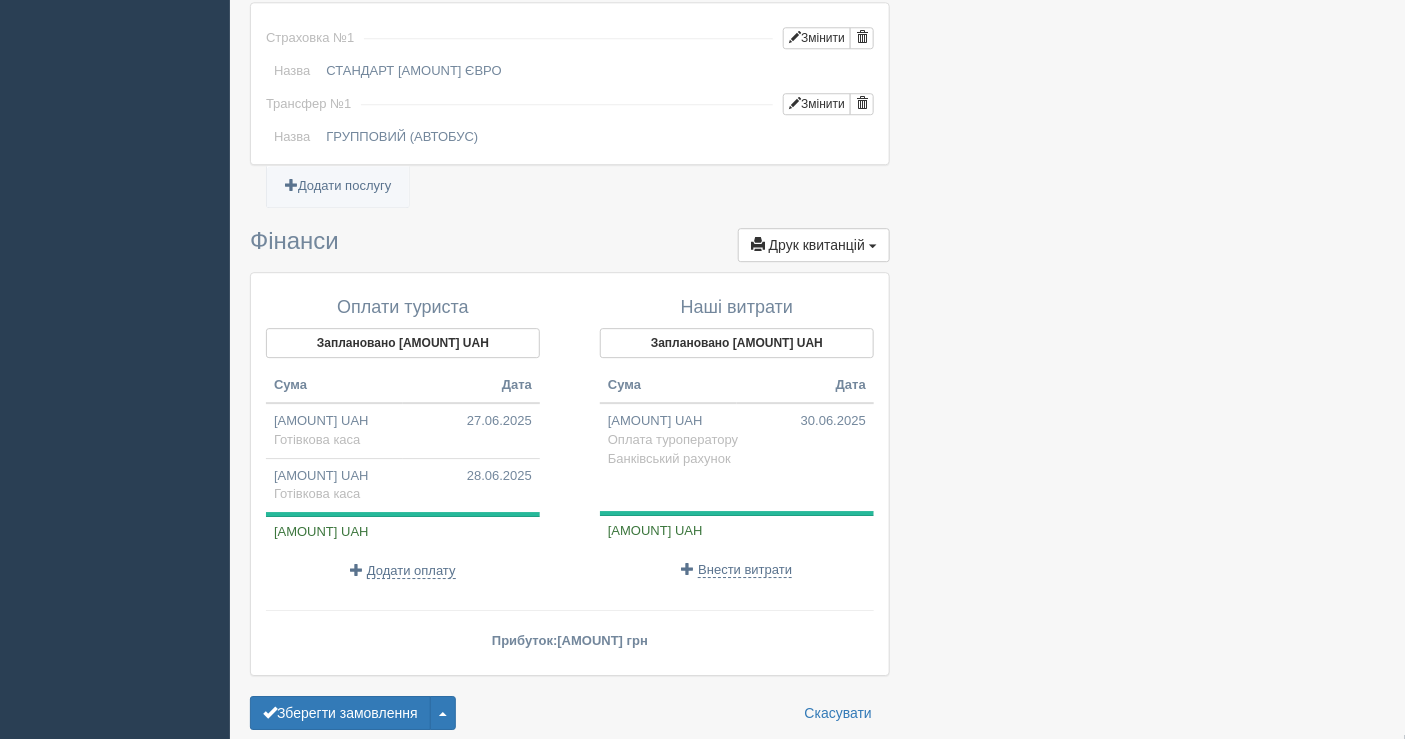 scroll, scrollTop: 1883, scrollLeft: 0, axis: vertical 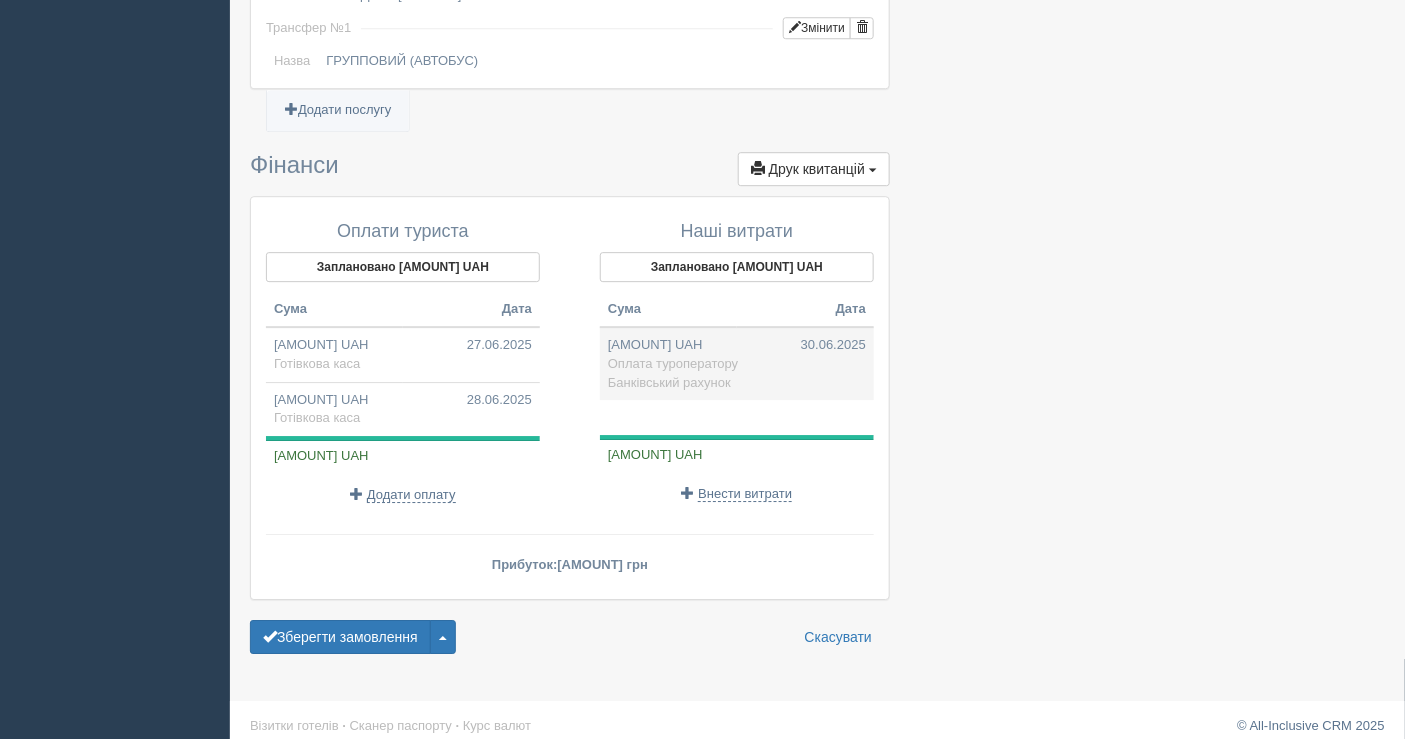 click on "Оплата туроператору" at bounding box center (673, 363) 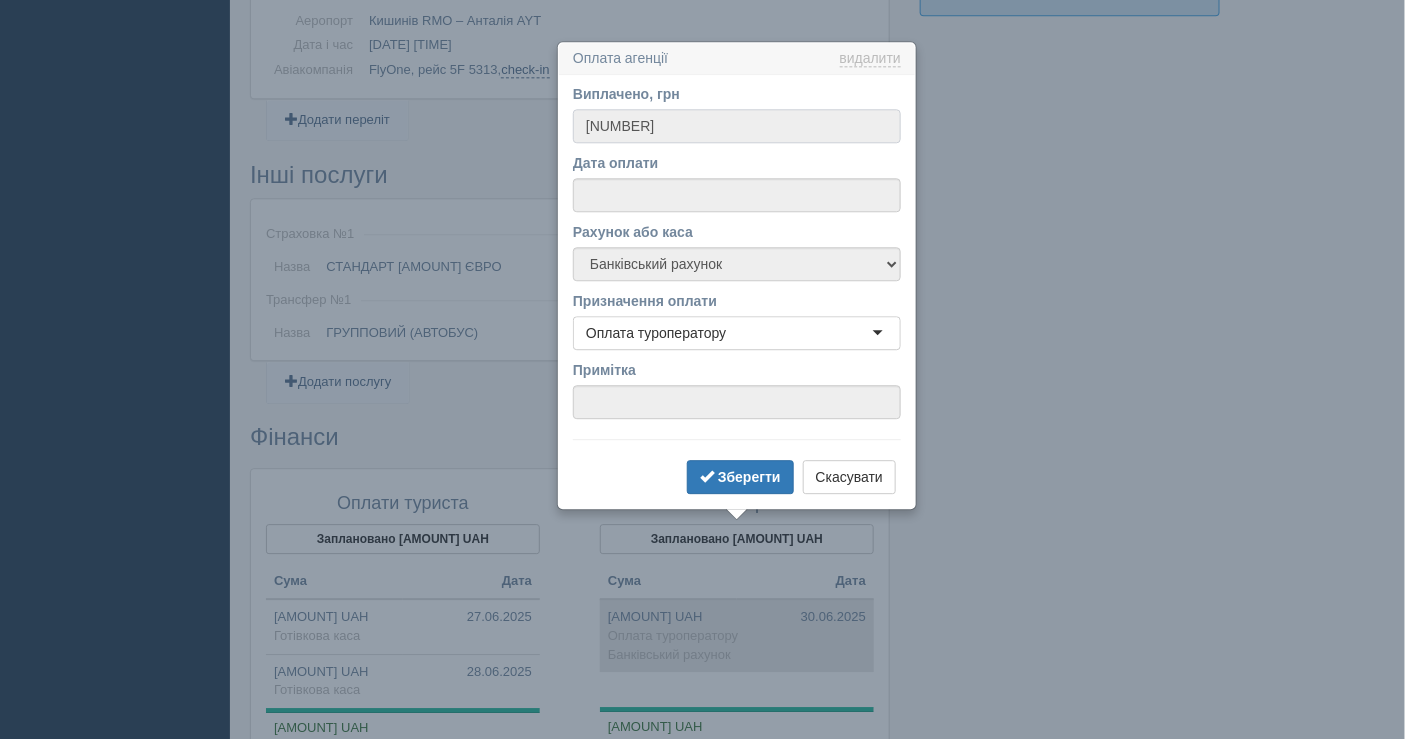 scroll, scrollTop: 1652, scrollLeft: 0, axis: vertical 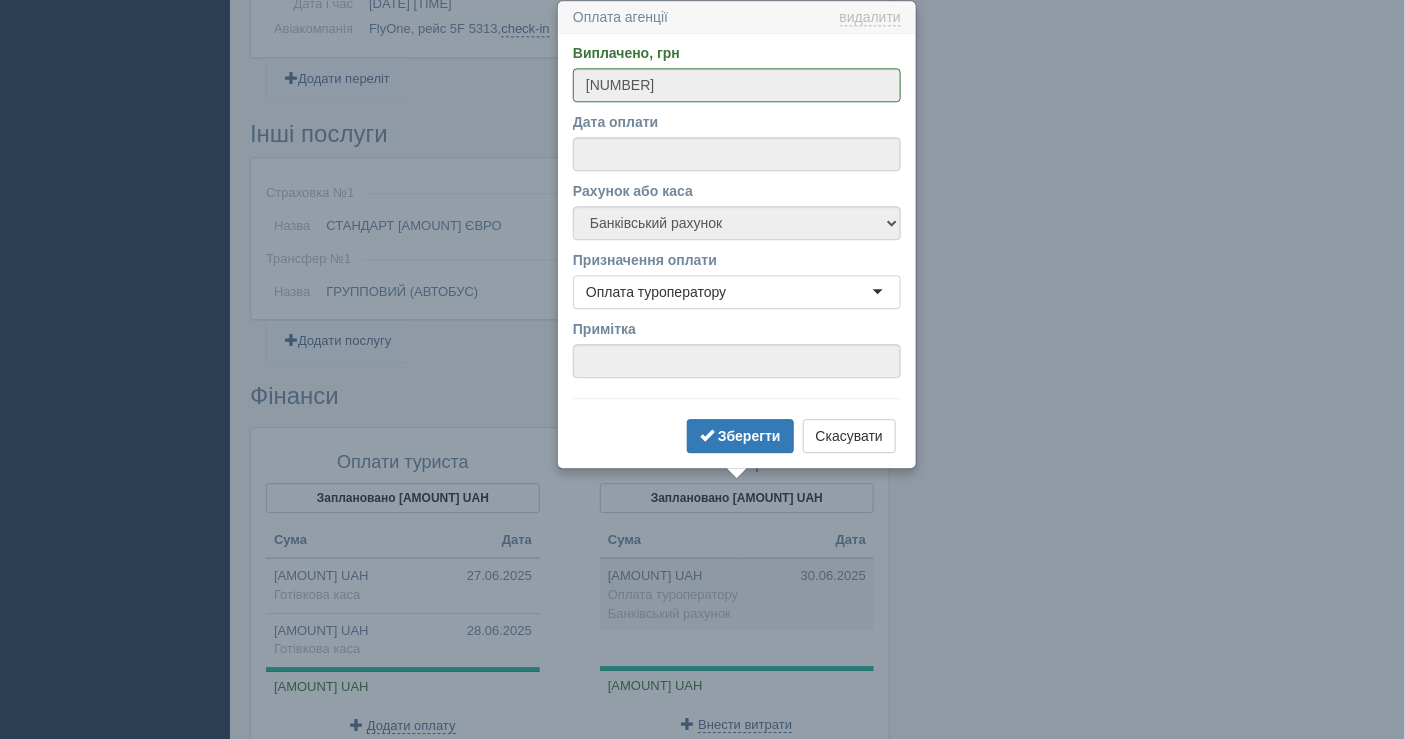 click at bounding box center [817, -345] 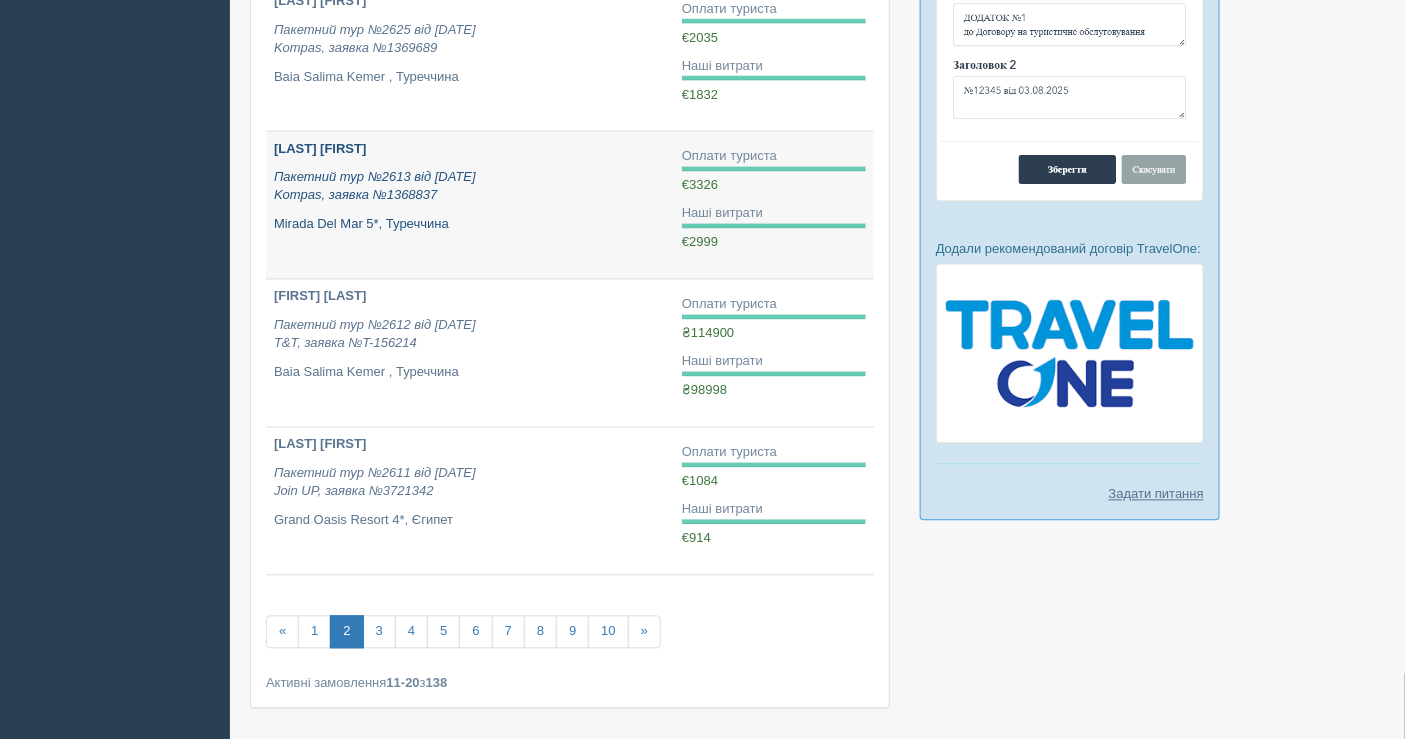 scroll, scrollTop: 1066, scrollLeft: 0, axis: vertical 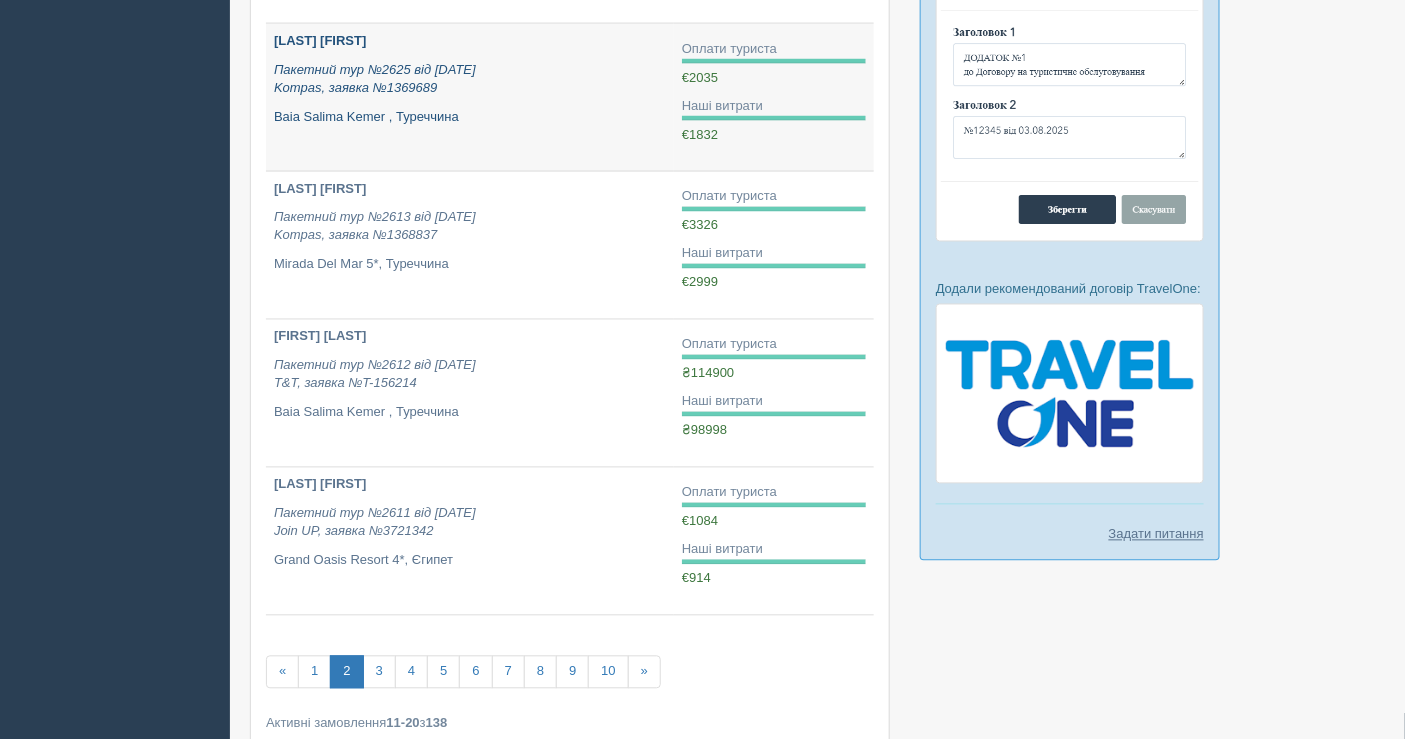 click on "[LAST] [FIRST]
Пакетний тур №2625 від [DATE]
Kompas, заявка №1369689
Baia Salima Kemer , Туреччина" at bounding box center (470, 97) 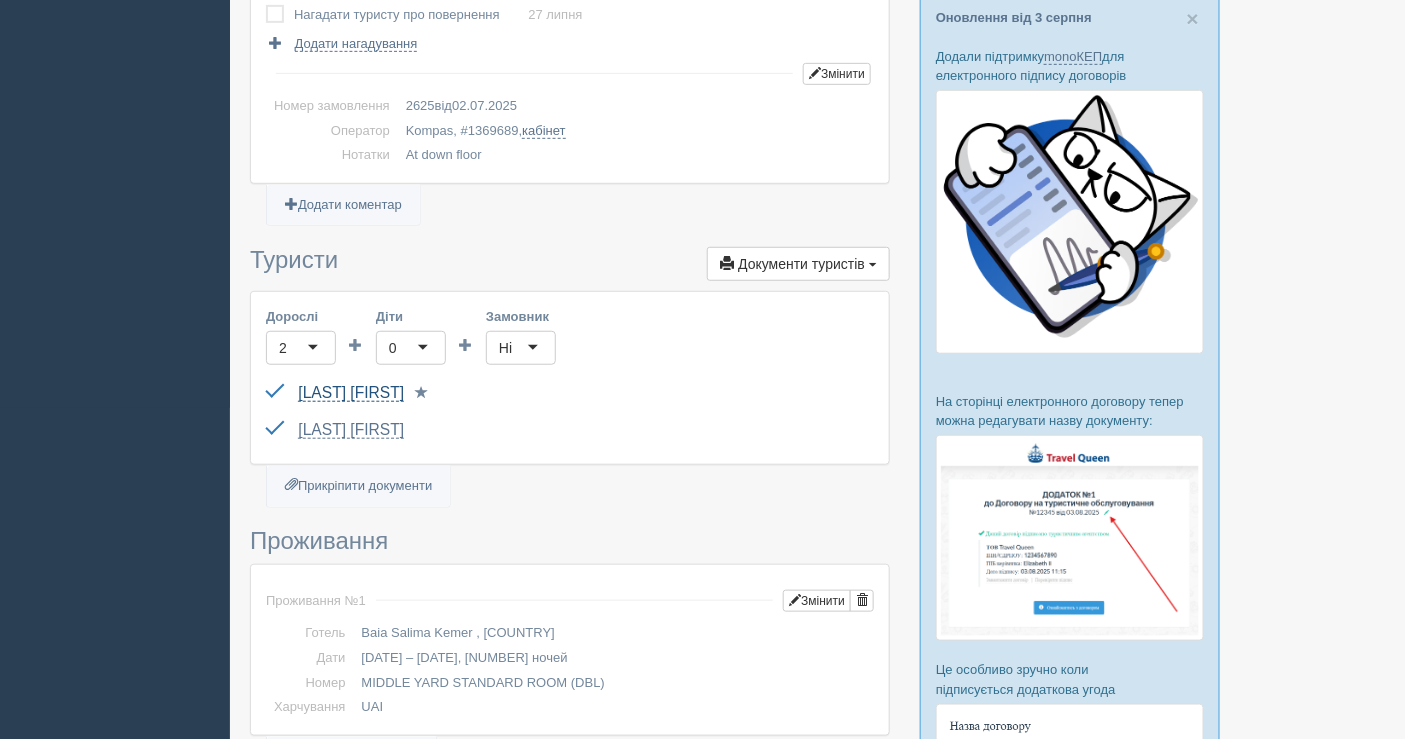 scroll, scrollTop: 333, scrollLeft: 0, axis: vertical 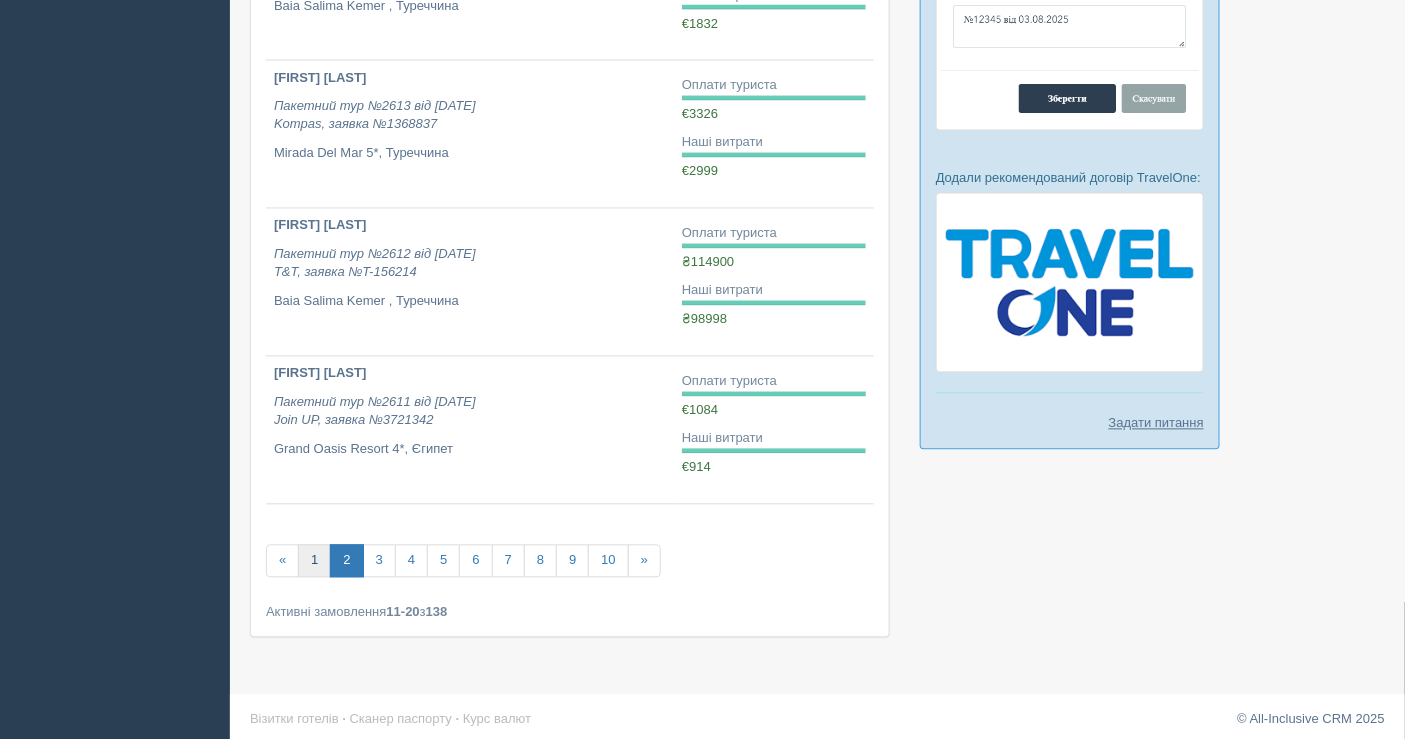 click on "1" at bounding box center (314, 561) 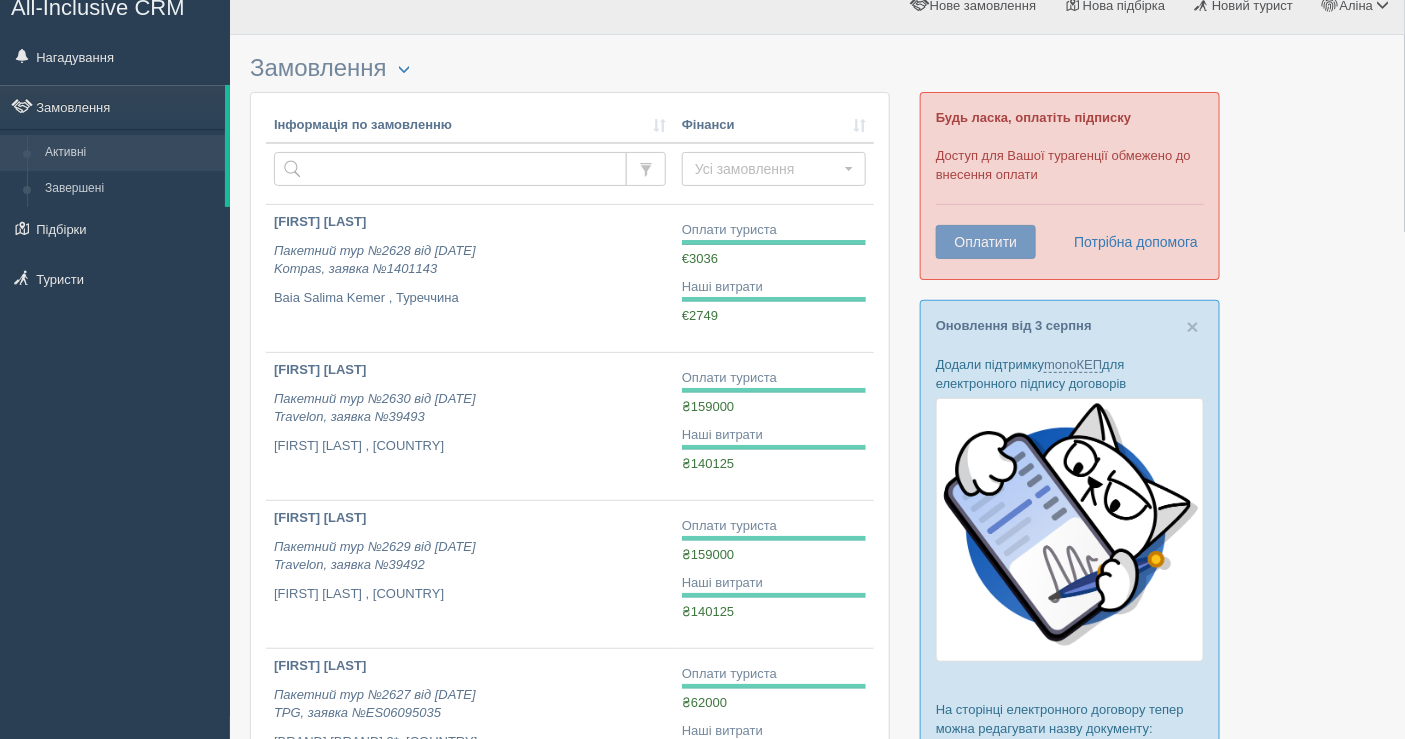 scroll, scrollTop: 0, scrollLeft: 0, axis: both 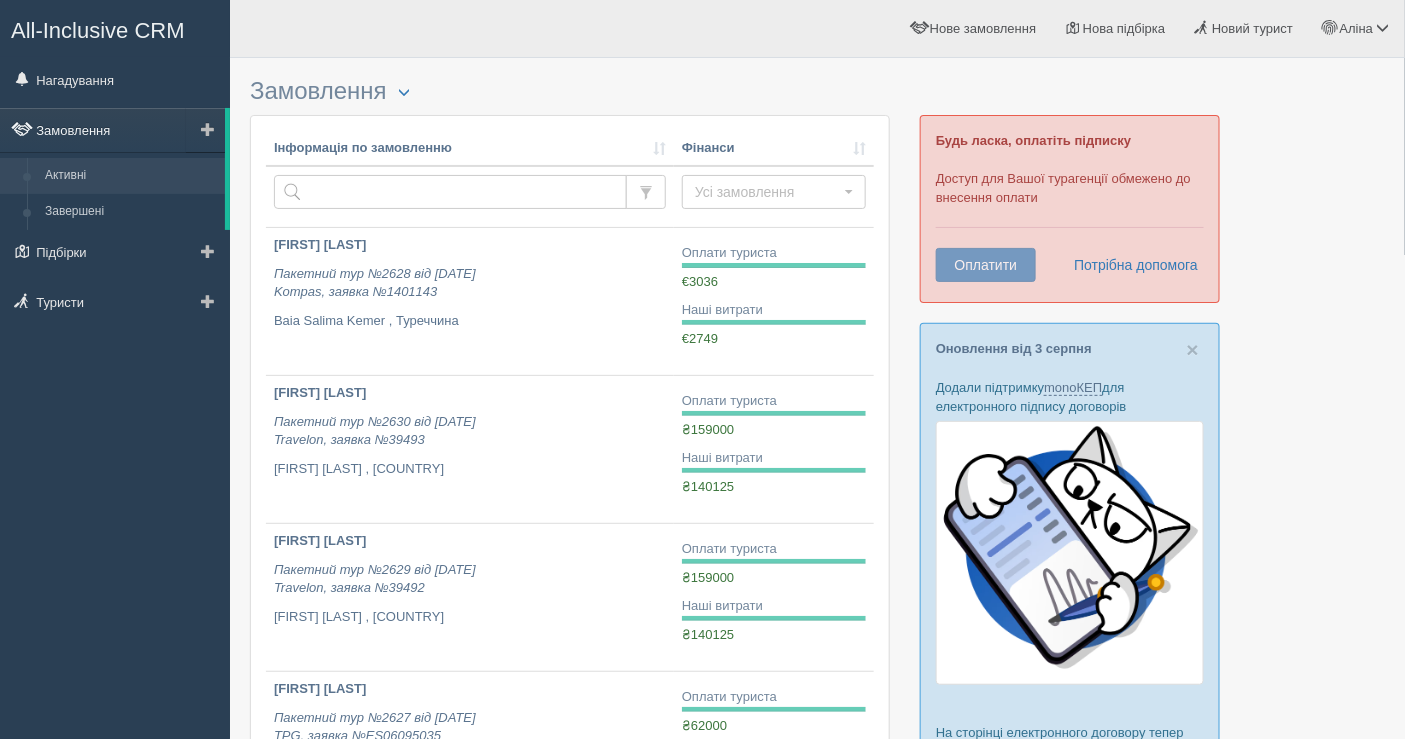 click on "Замовлення" at bounding box center (112, 130) 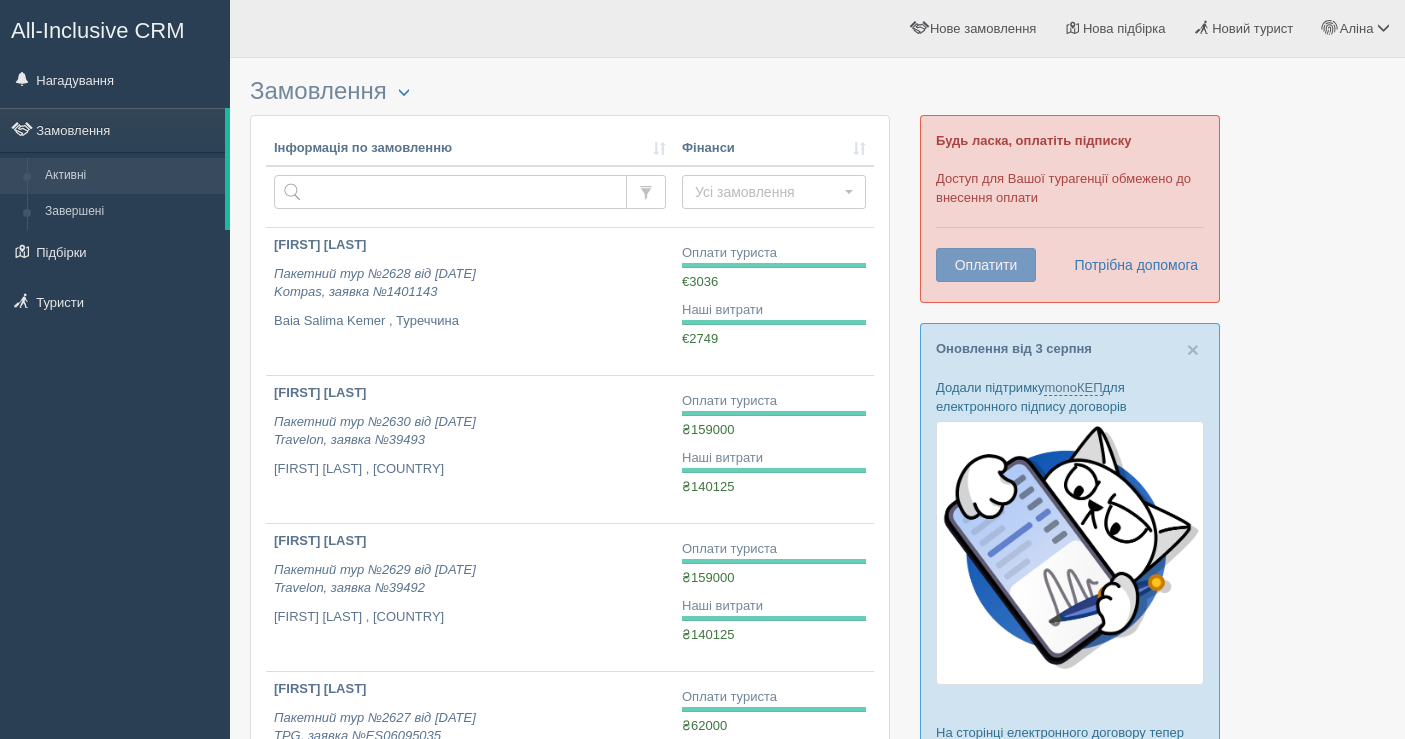 scroll, scrollTop: 0, scrollLeft: 0, axis: both 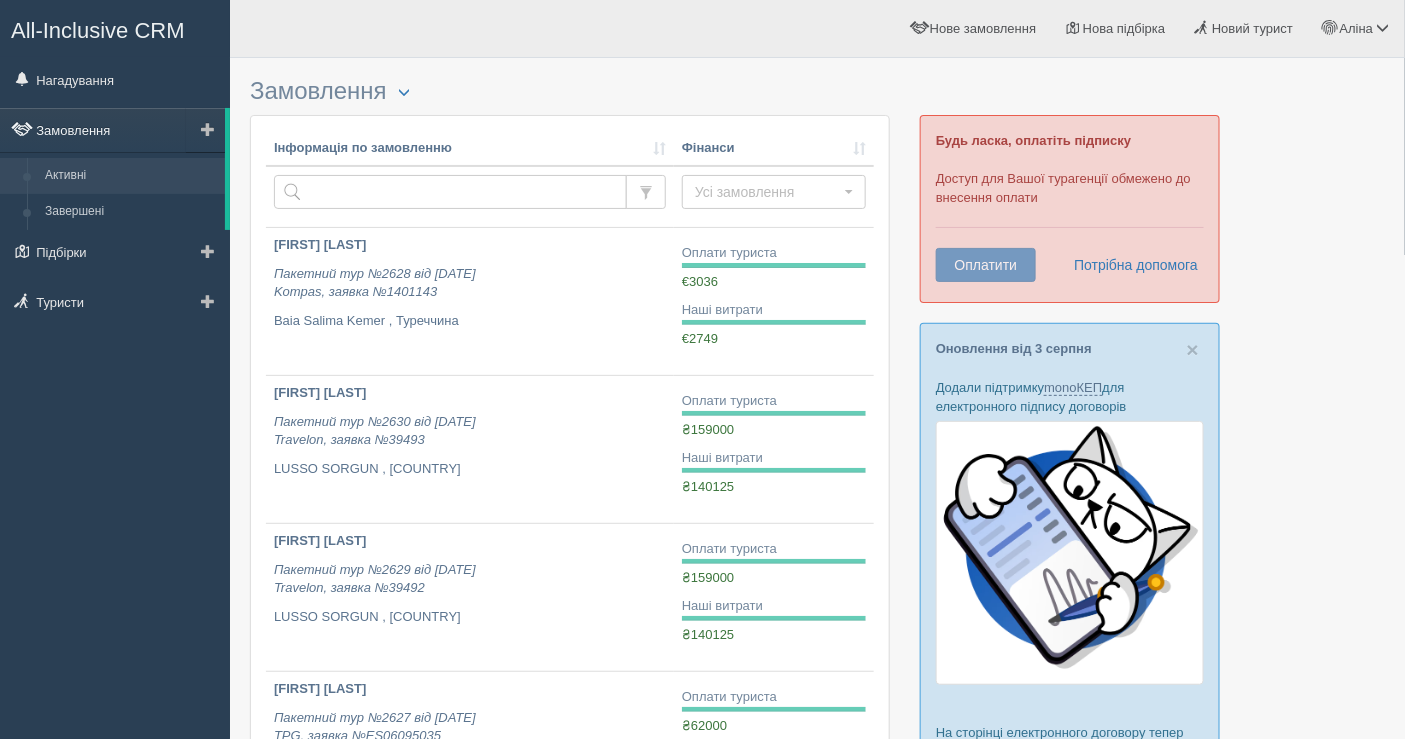 click on "Замовлення" at bounding box center [112, 130] 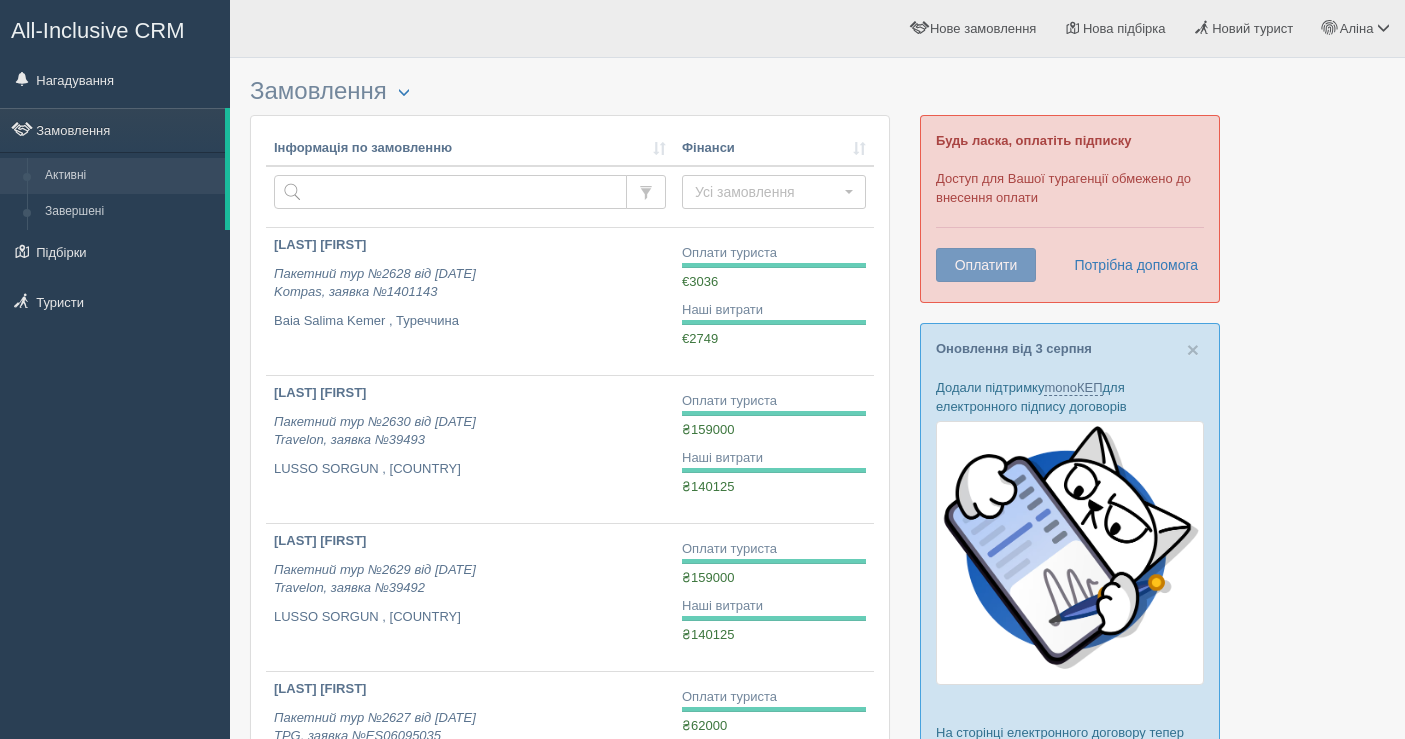 scroll, scrollTop: 0, scrollLeft: 0, axis: both 